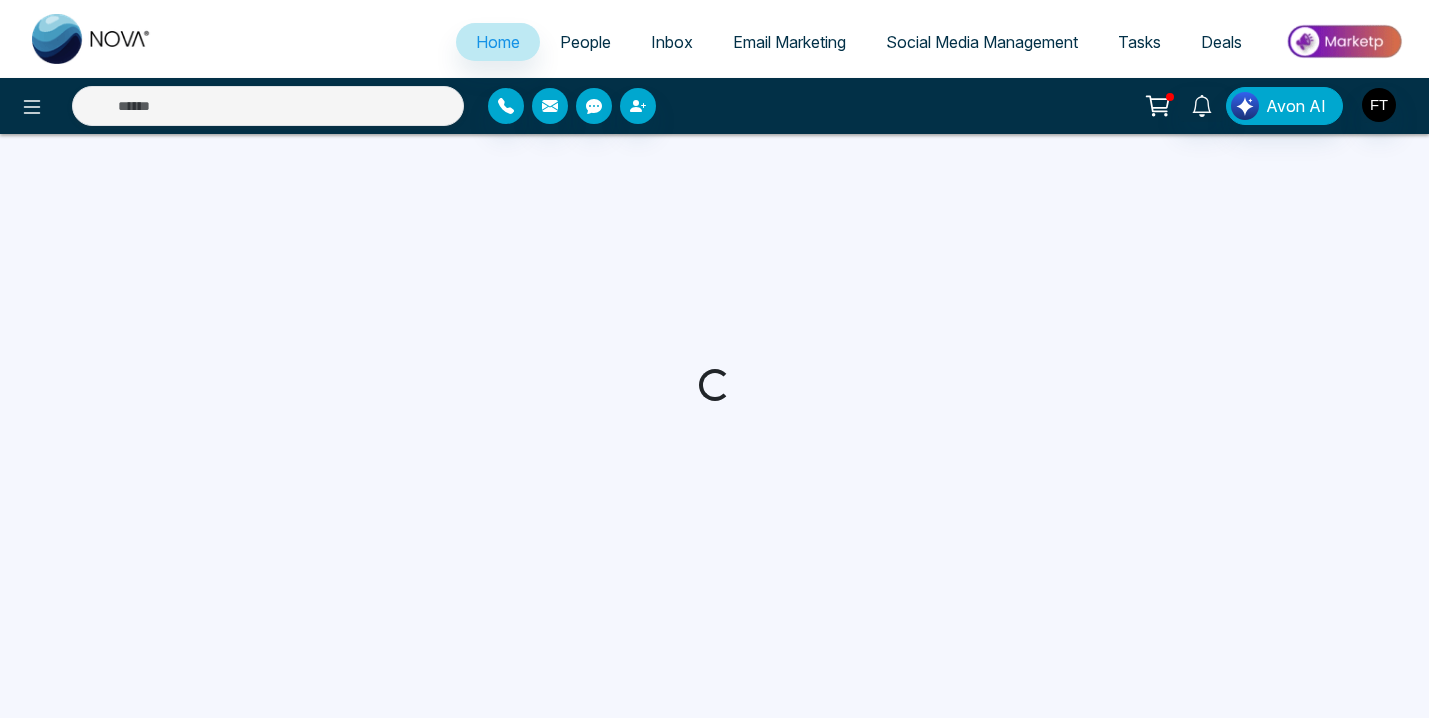 scroll, scrollTop: 0, scrollLeft: 0, axis: both 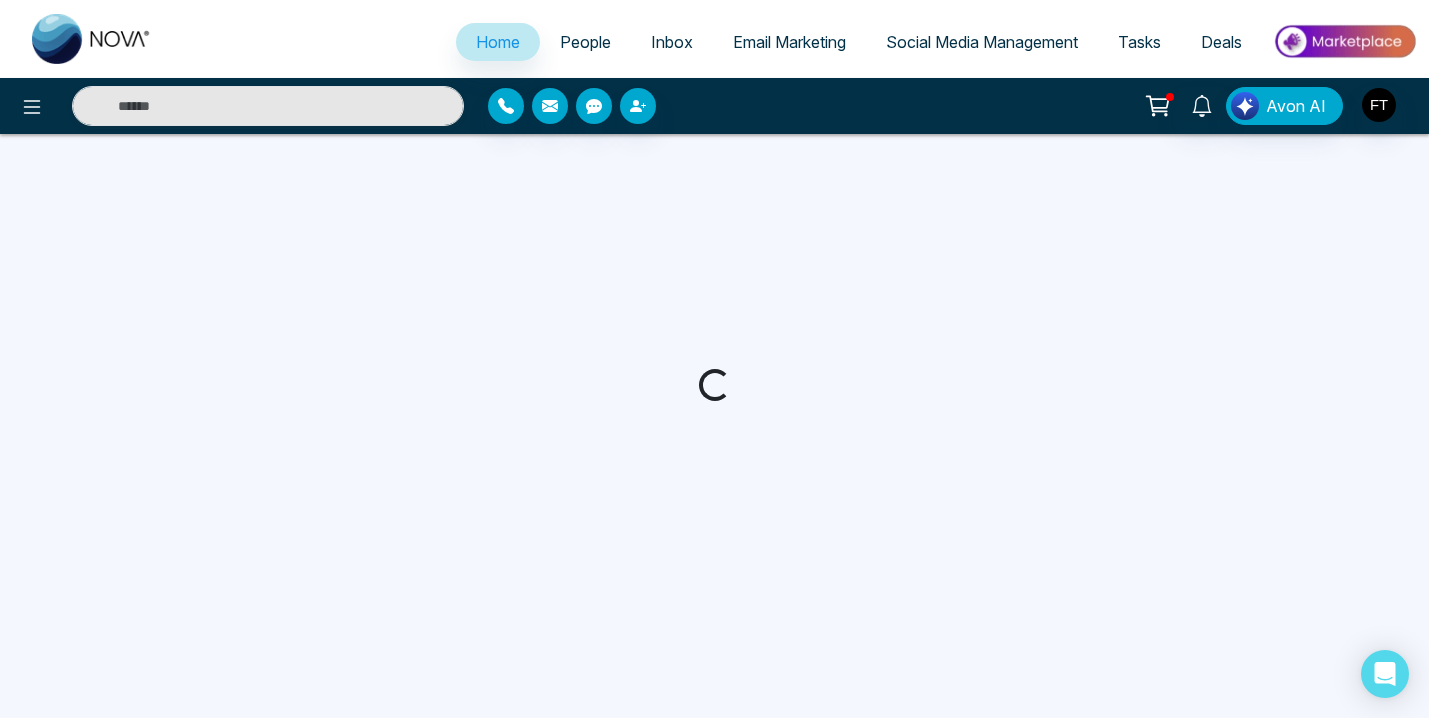 select on "*" 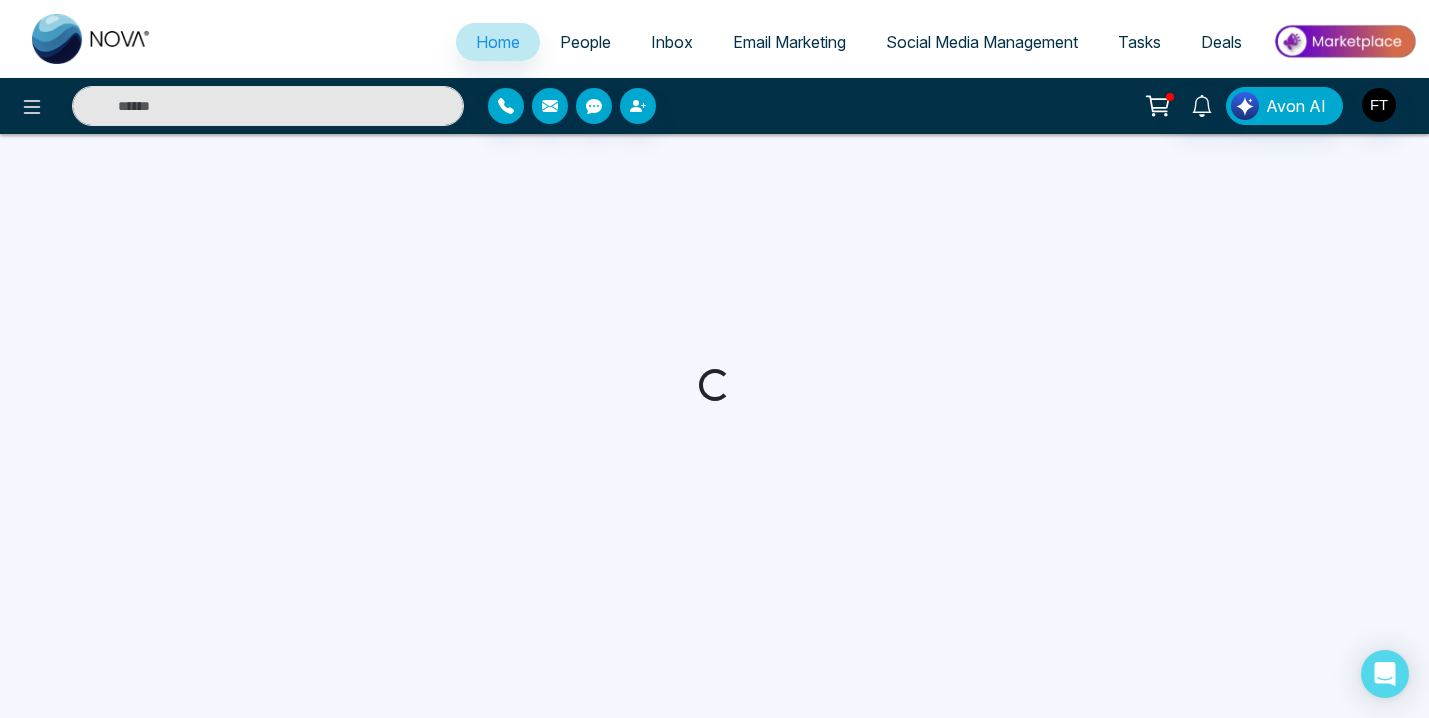 select on "*" 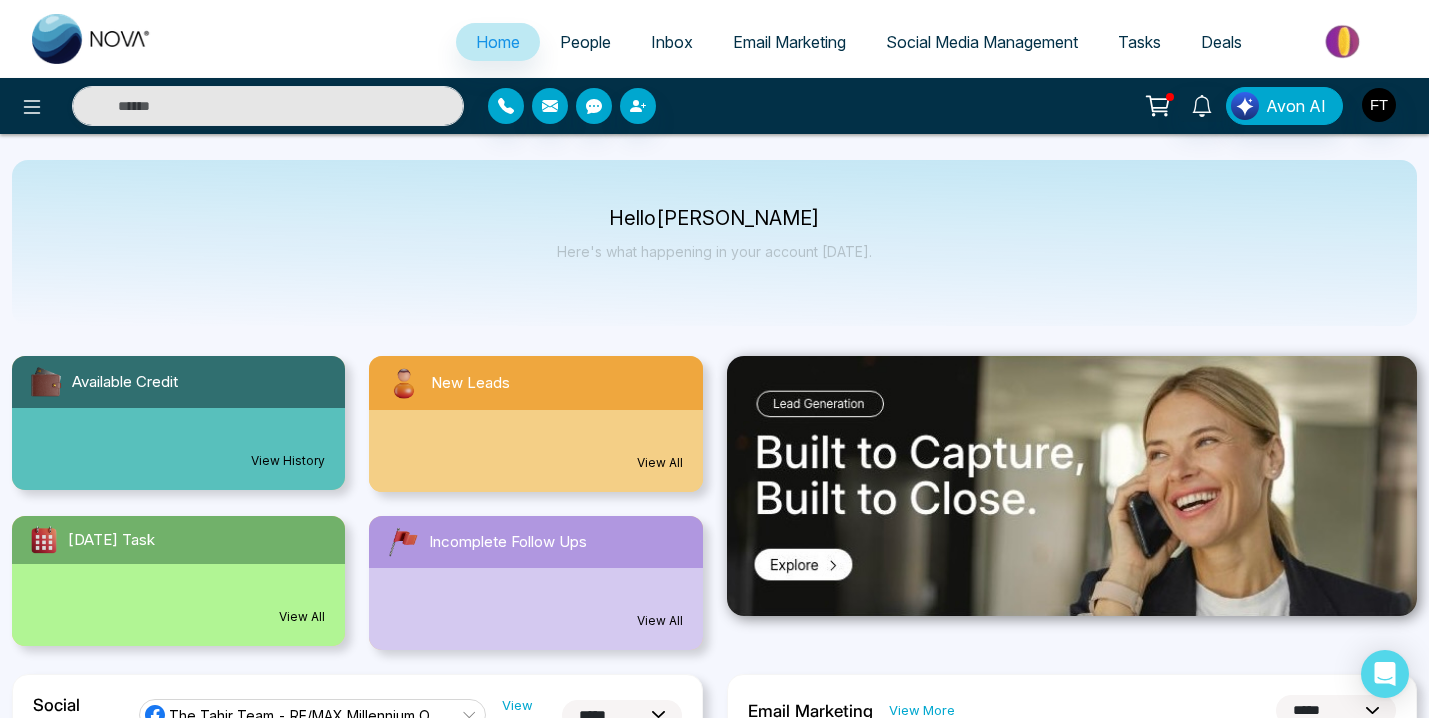 scroll, scrollTop: 0, scrollLeft: 0, axis: both 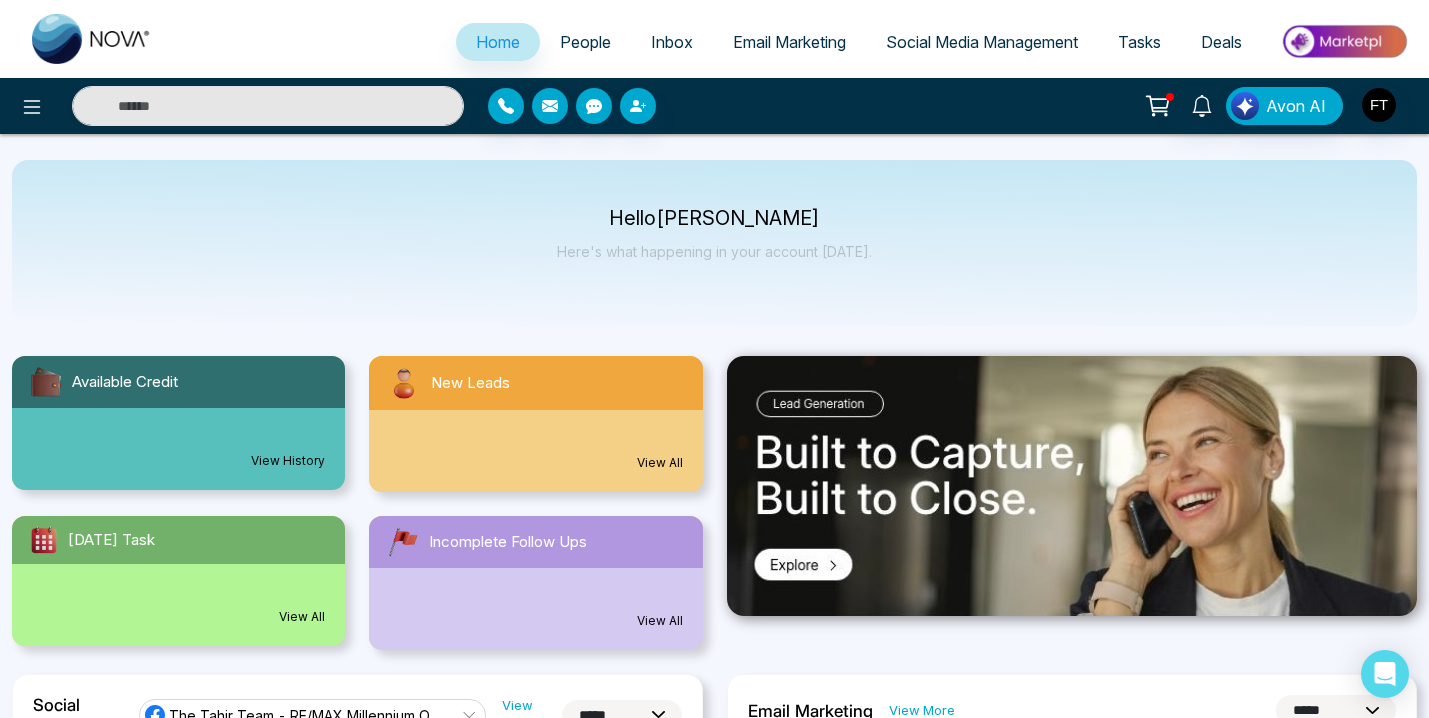 click on "Email Marketing" at bounding box center [789, 42] 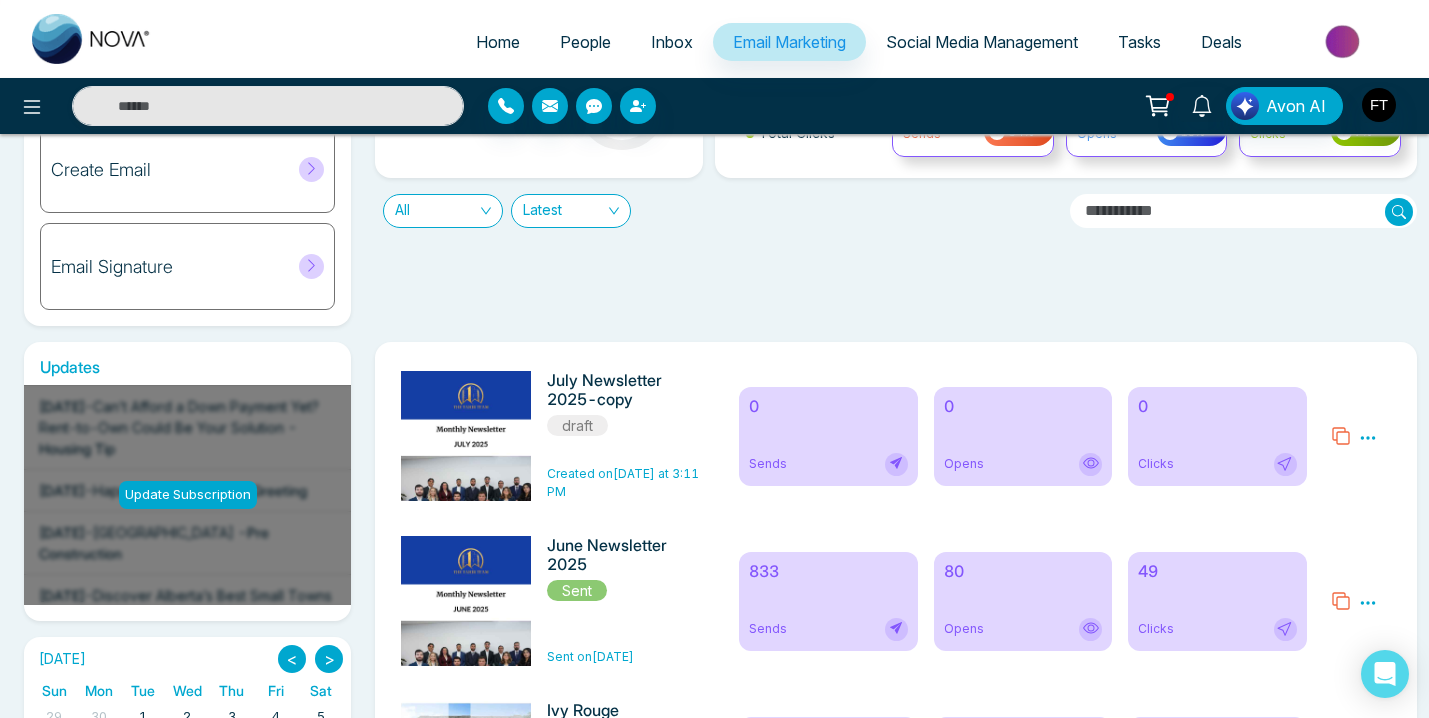 scroll, scrollTop: 216, scrollLeft: 0, axis: vertical 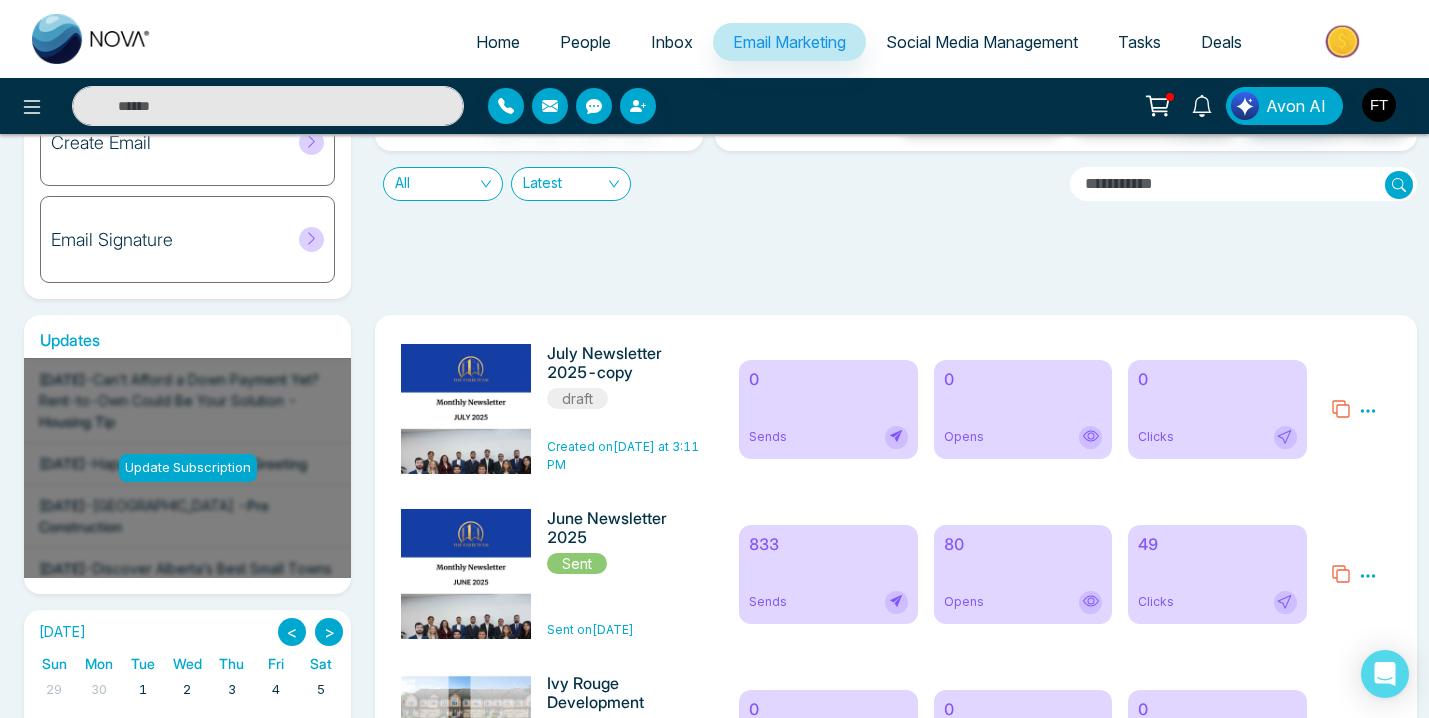click 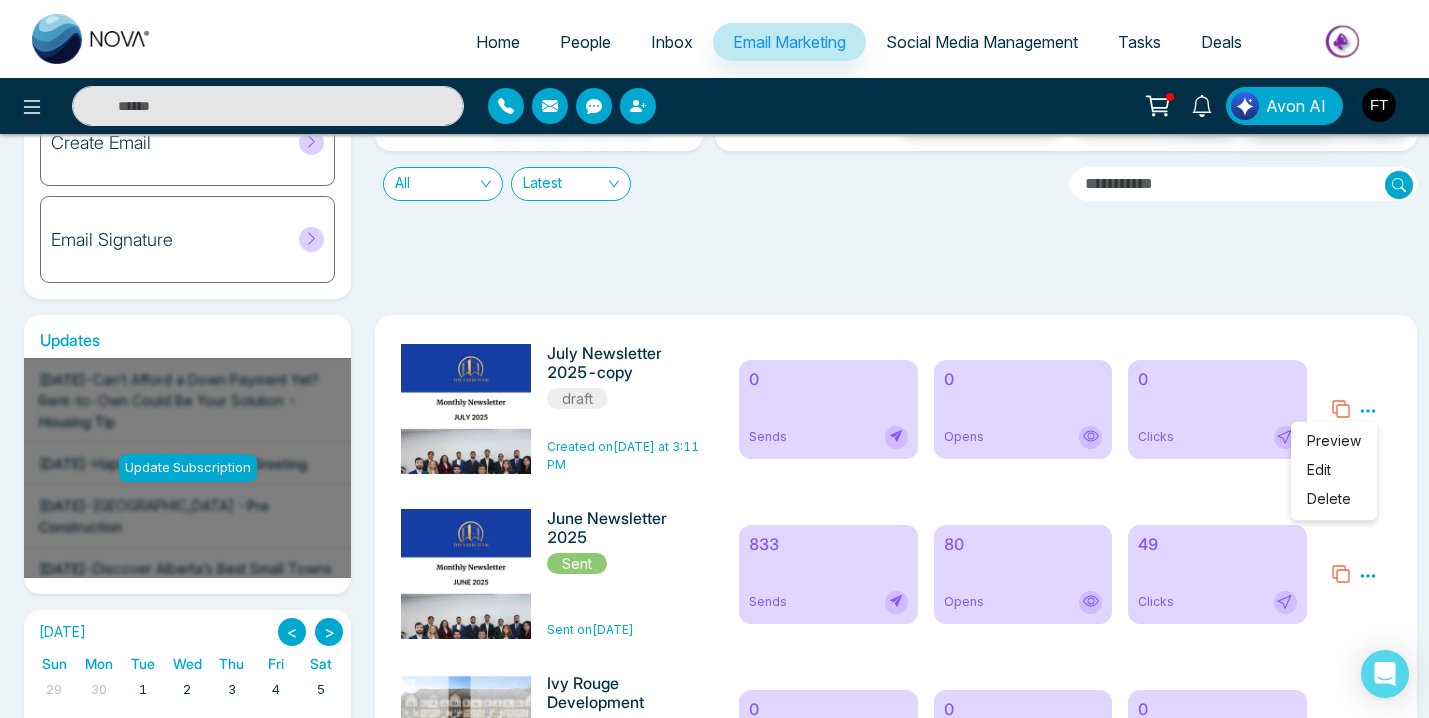 click on "Edit" at bounding box center [1319, 469] 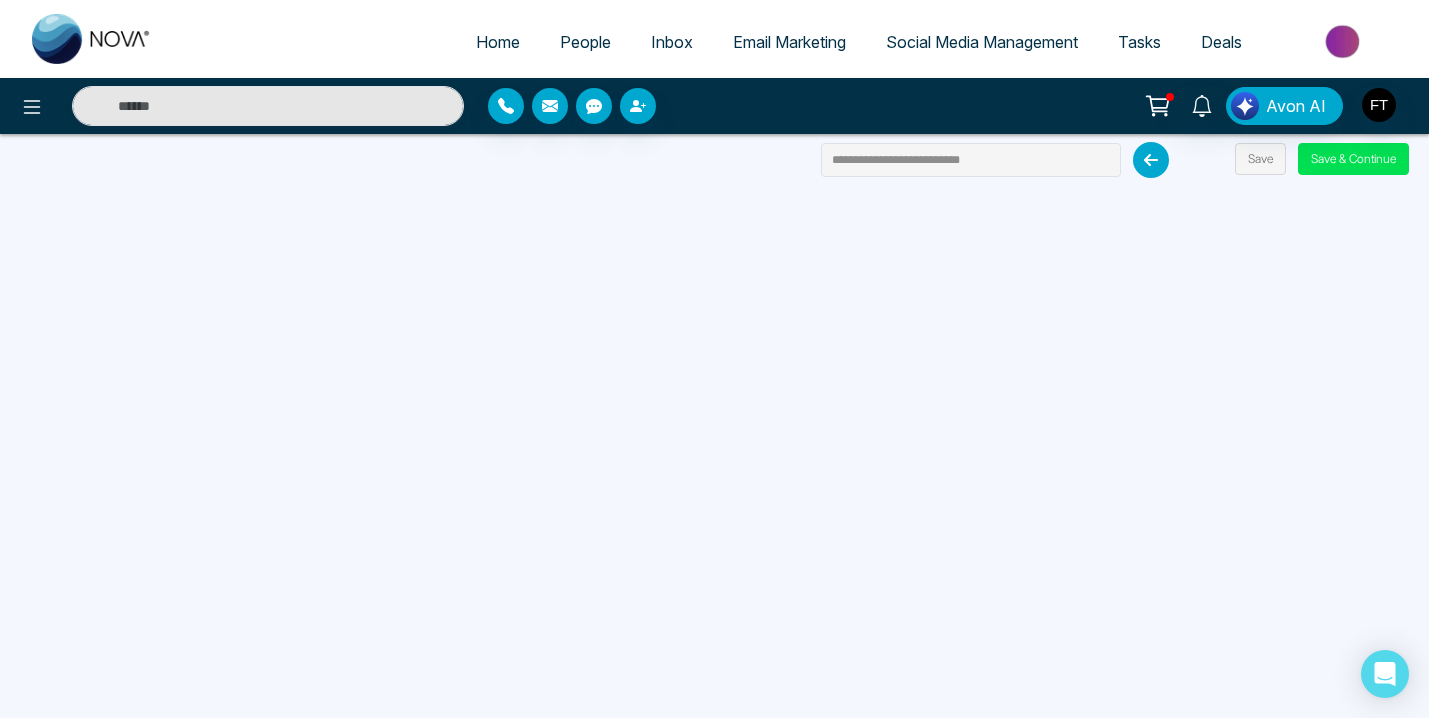 scroll, scrollTop: 0, scrollLeft: 0, axis: both 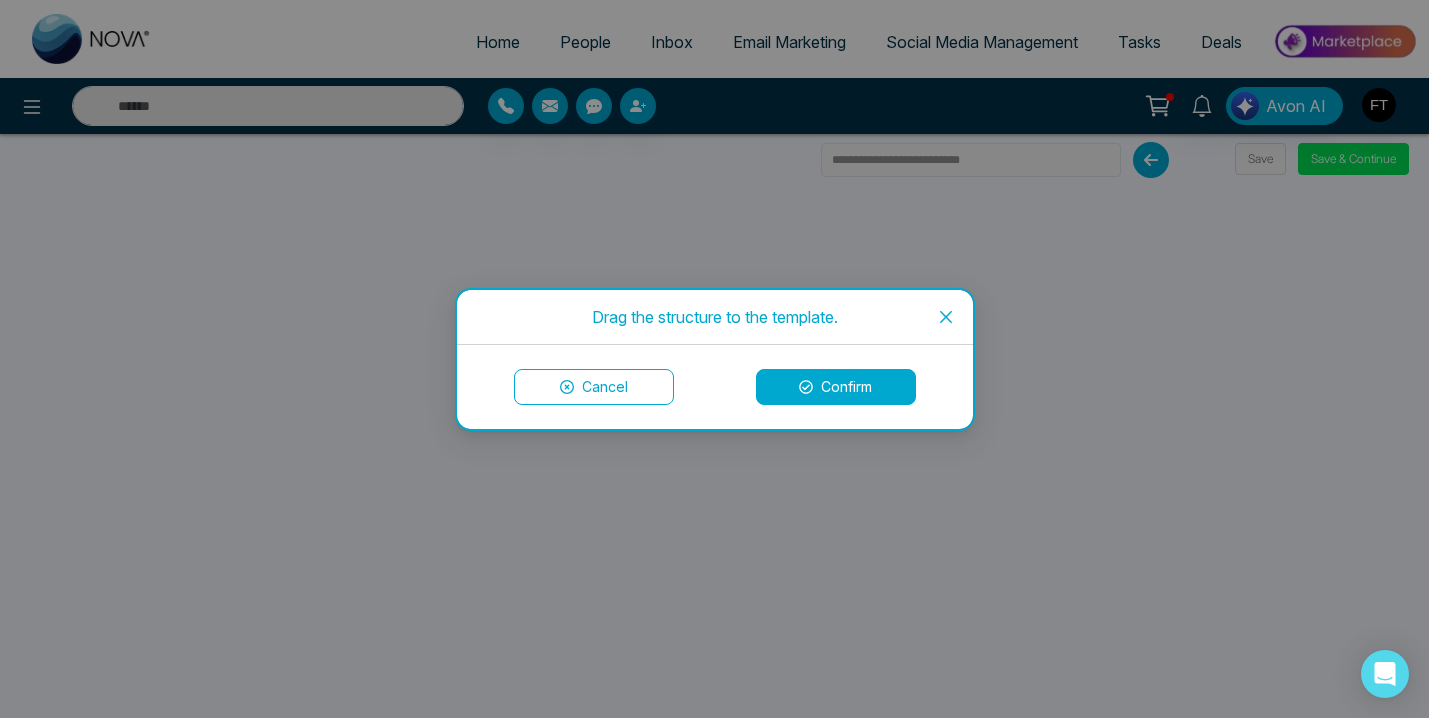 click 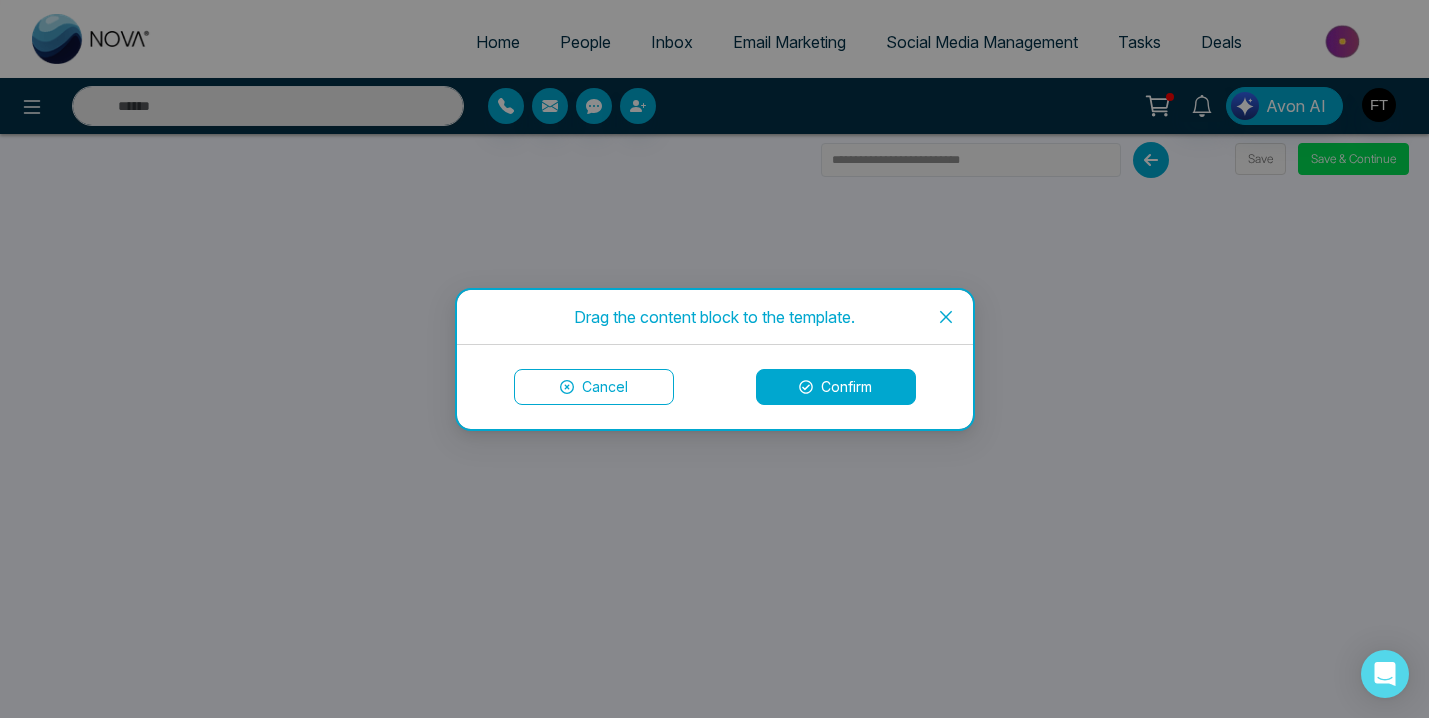 click on "Confirm" at bounding box center [836, 387] 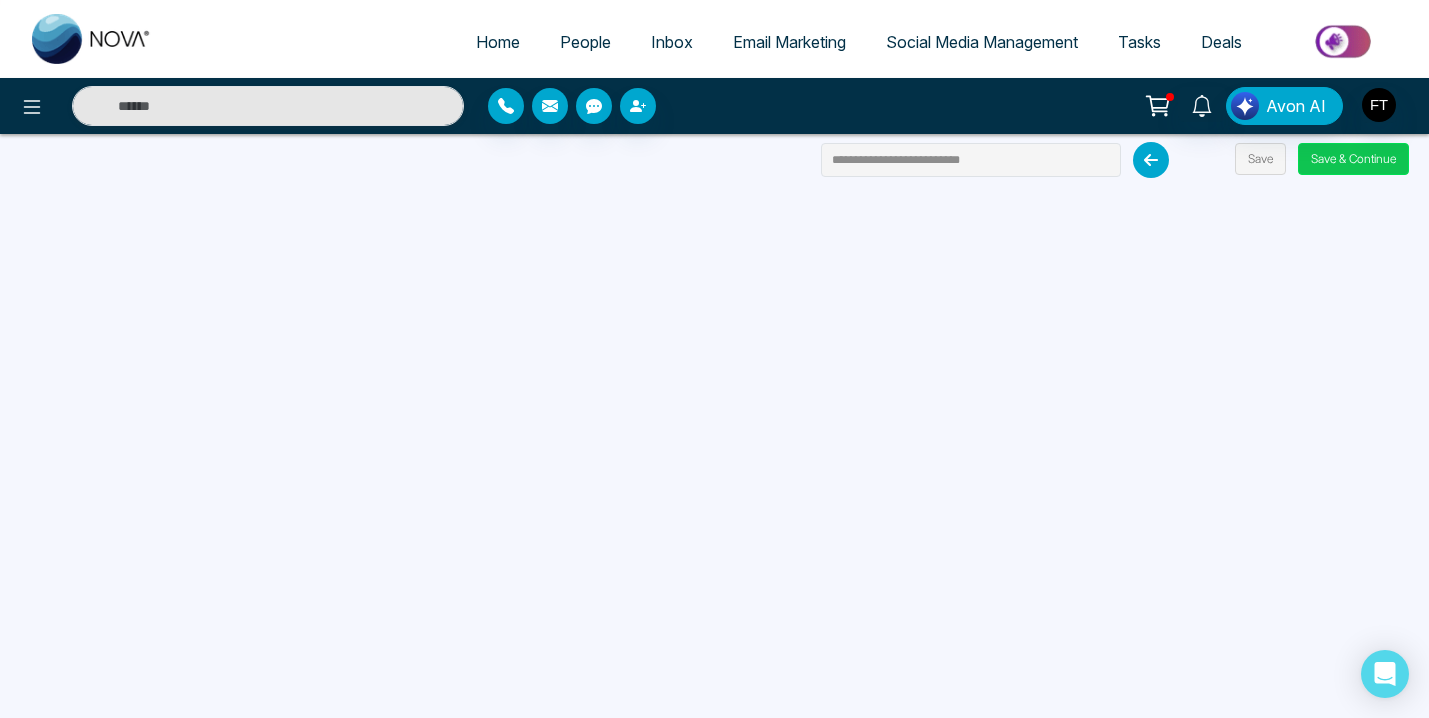 click on "Save & Continue" at bounding box center [1353, 159] 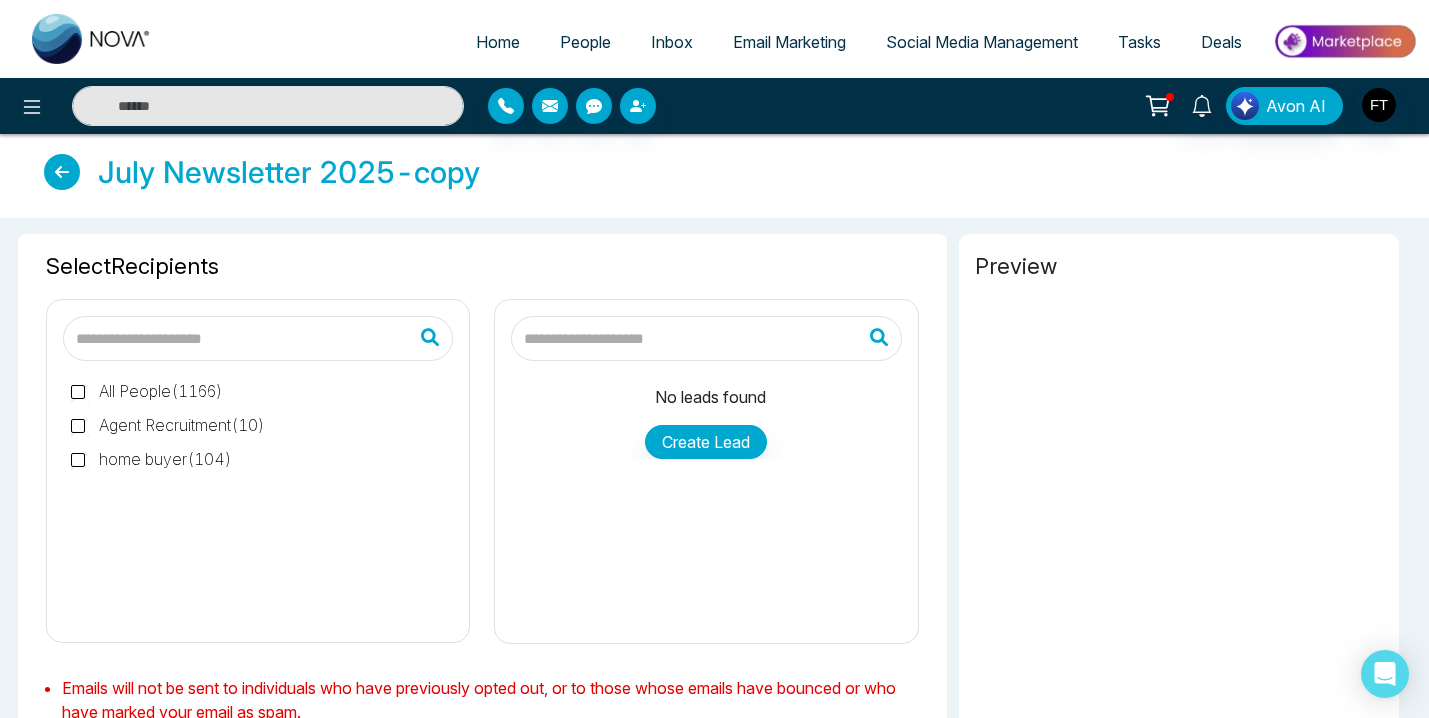 type on "**********" 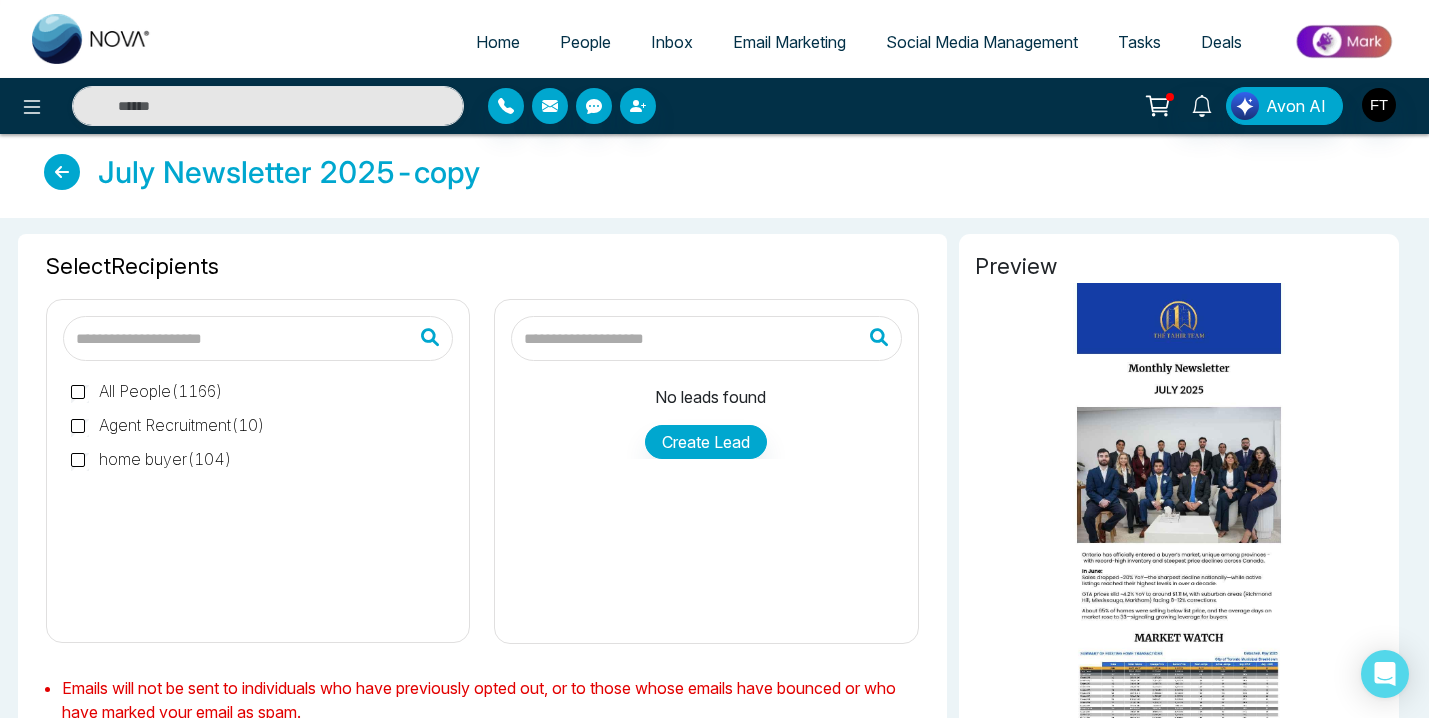 type on "**********" 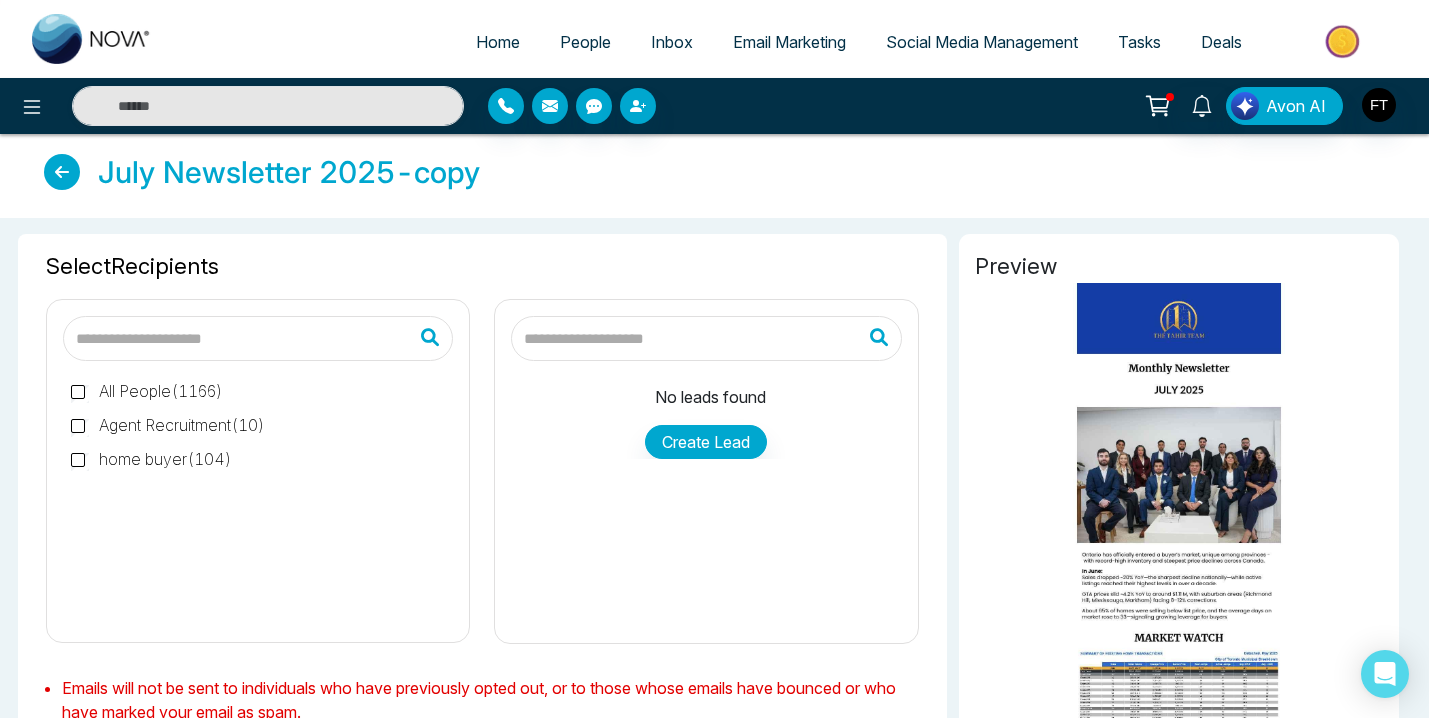 type on "**********" 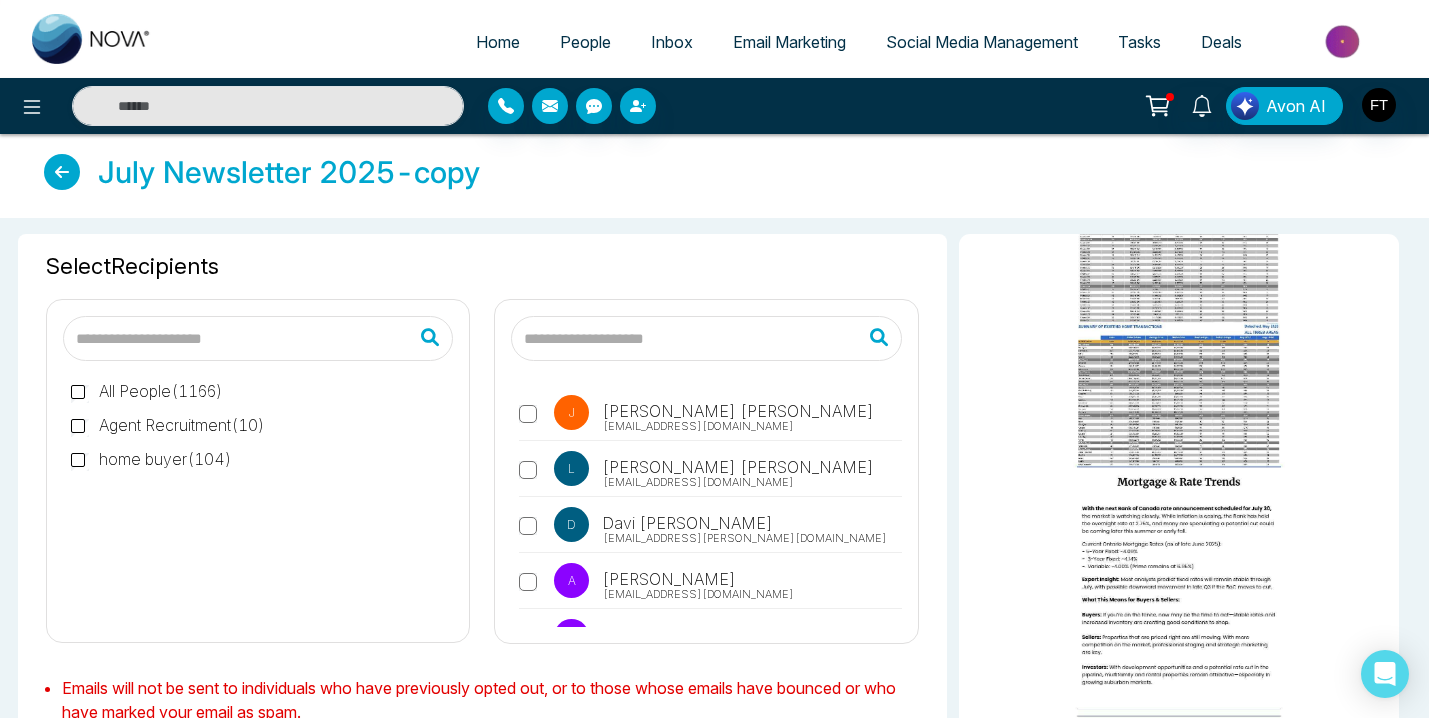scroll, scrollTop: 707, scrollLeft: 0, axis: vertical 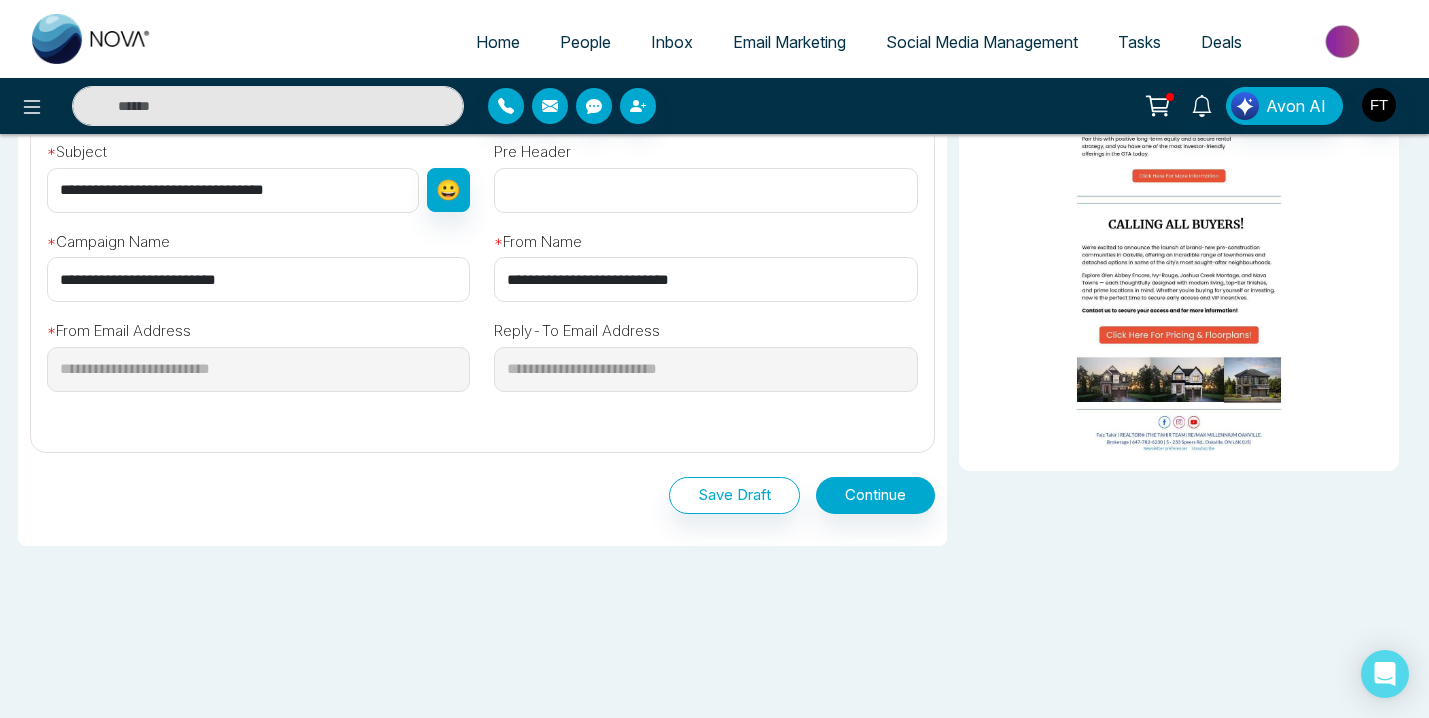 click on "Save Draft" at bounding box center [734, 495] 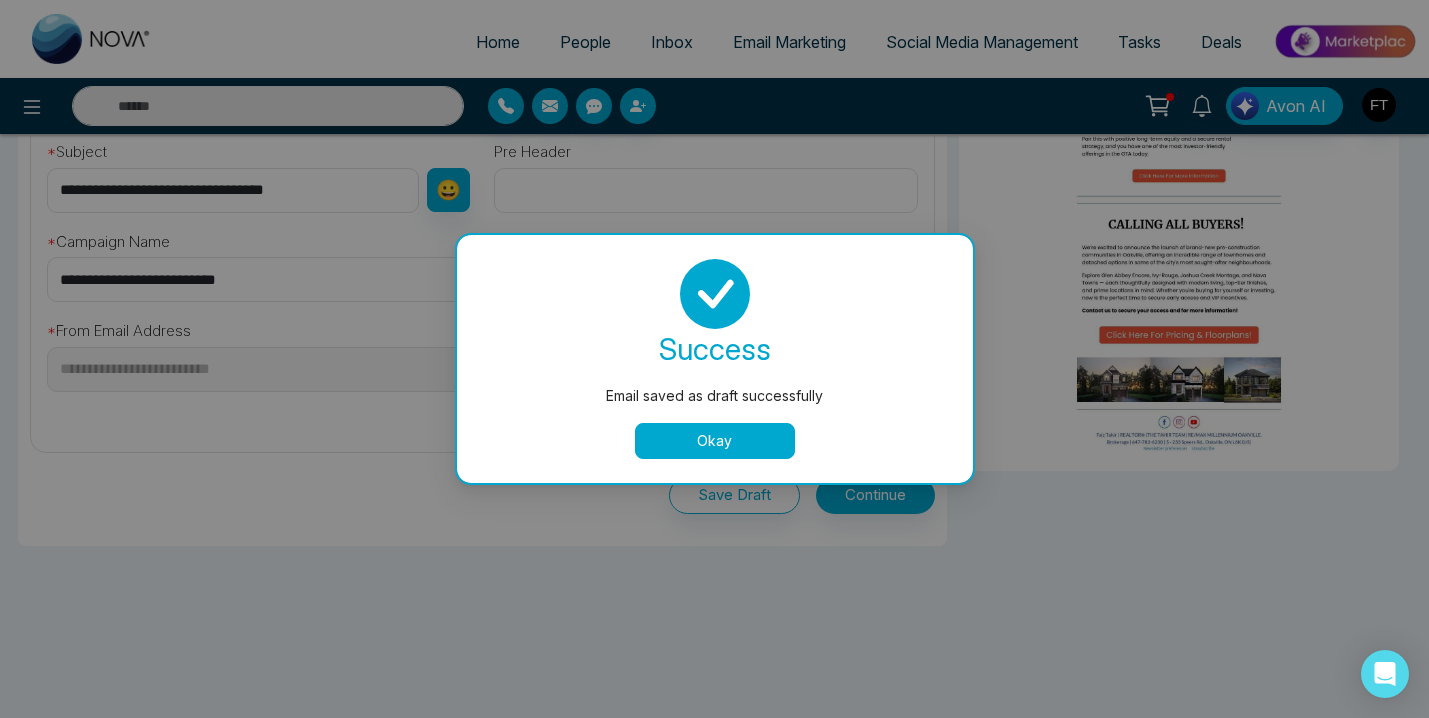 click on "Okay" at bounding box center [715, 441] 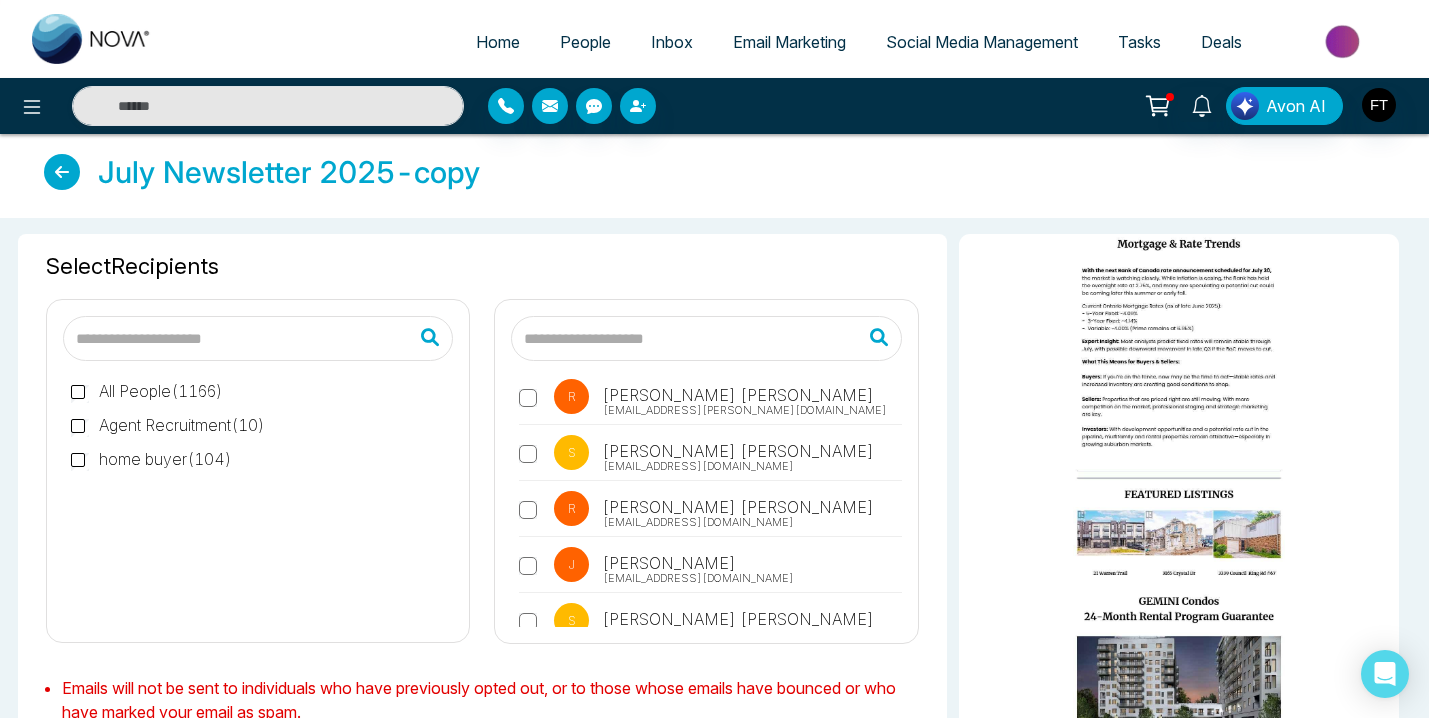 scroll, scrollTop: 0, scrollLeft: 0, axis: both 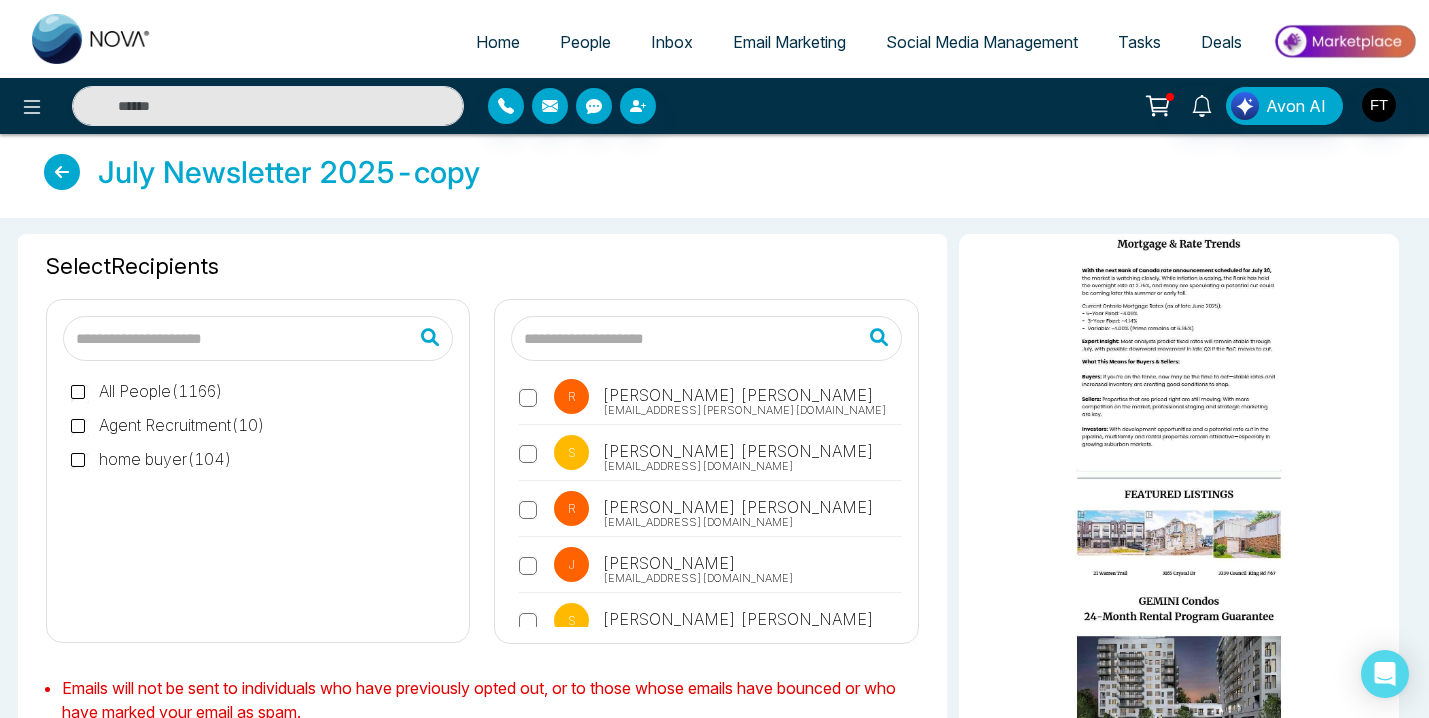 click at bounding box center (62, 172) 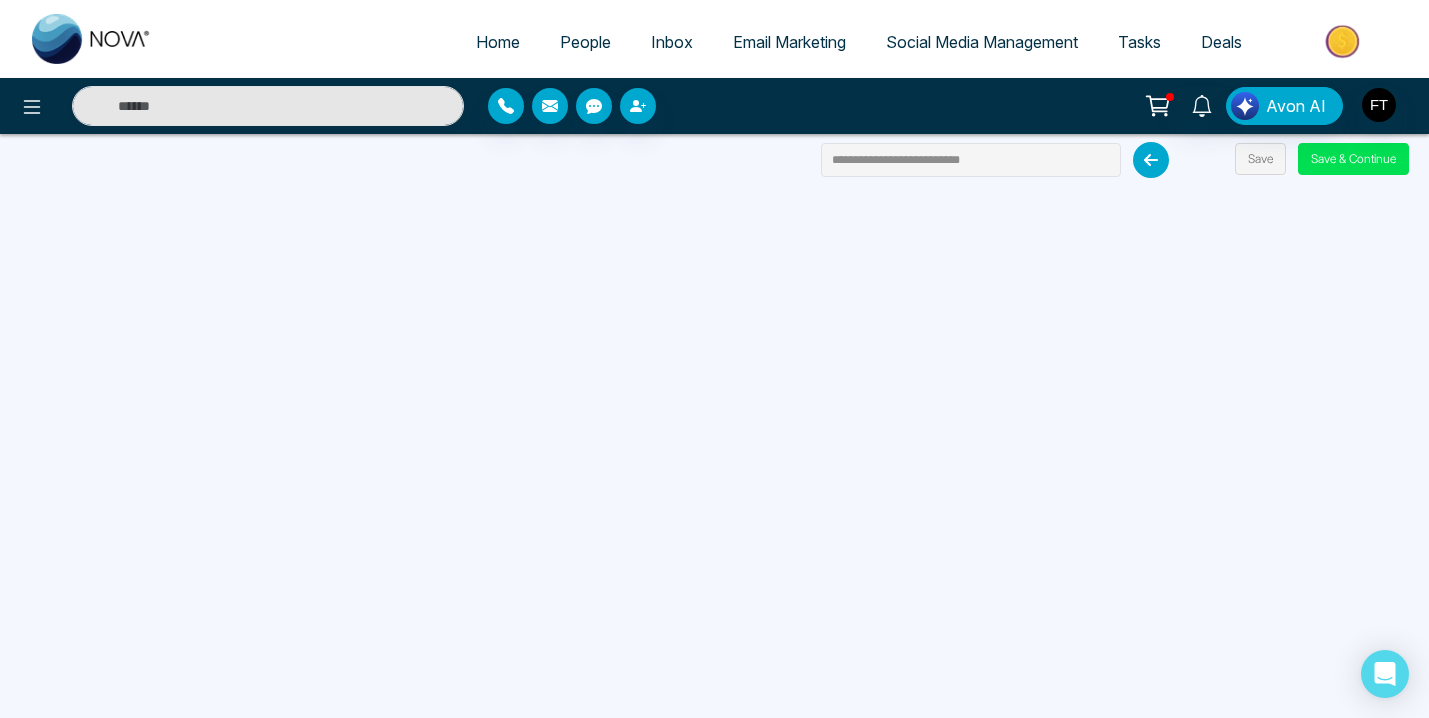 scroll, scrollTop: 0, scrollLeft: 0, axis: both 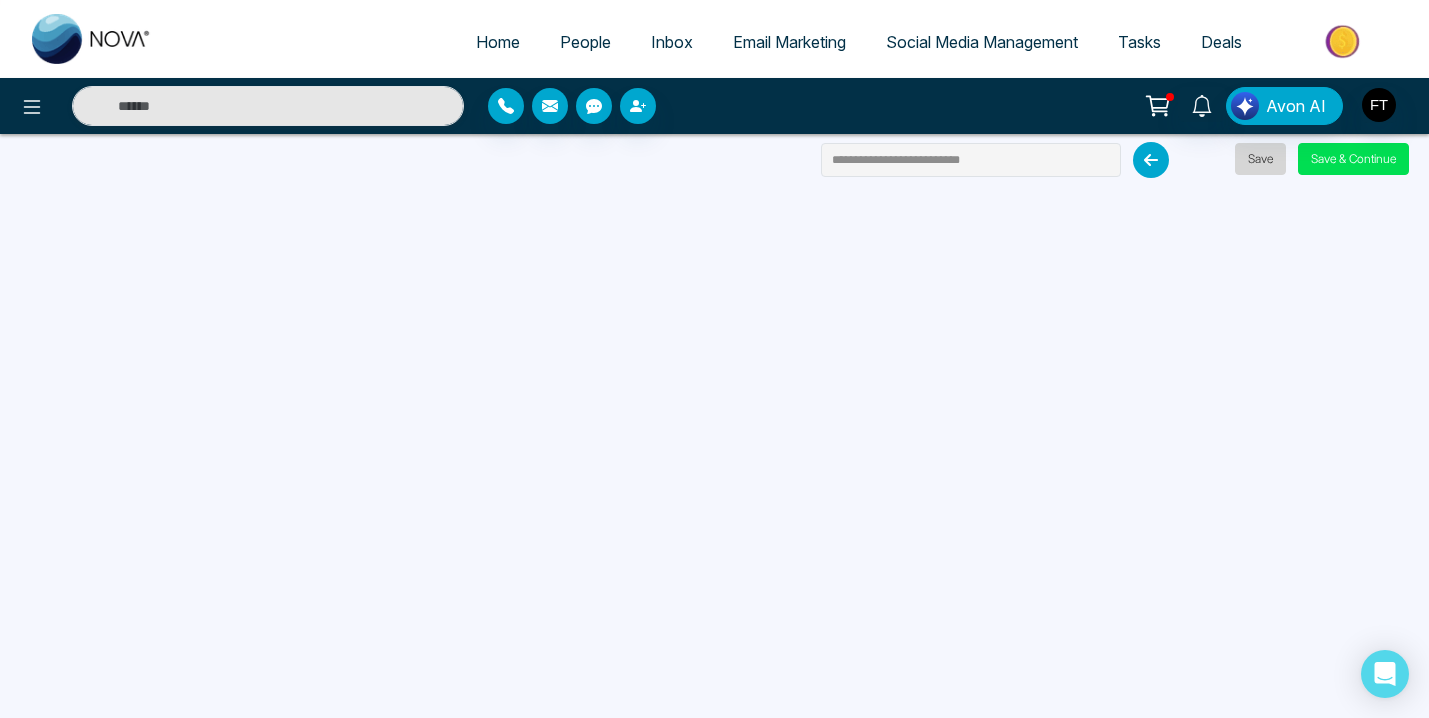 click on "Save" at bounding box center [1260, 159] 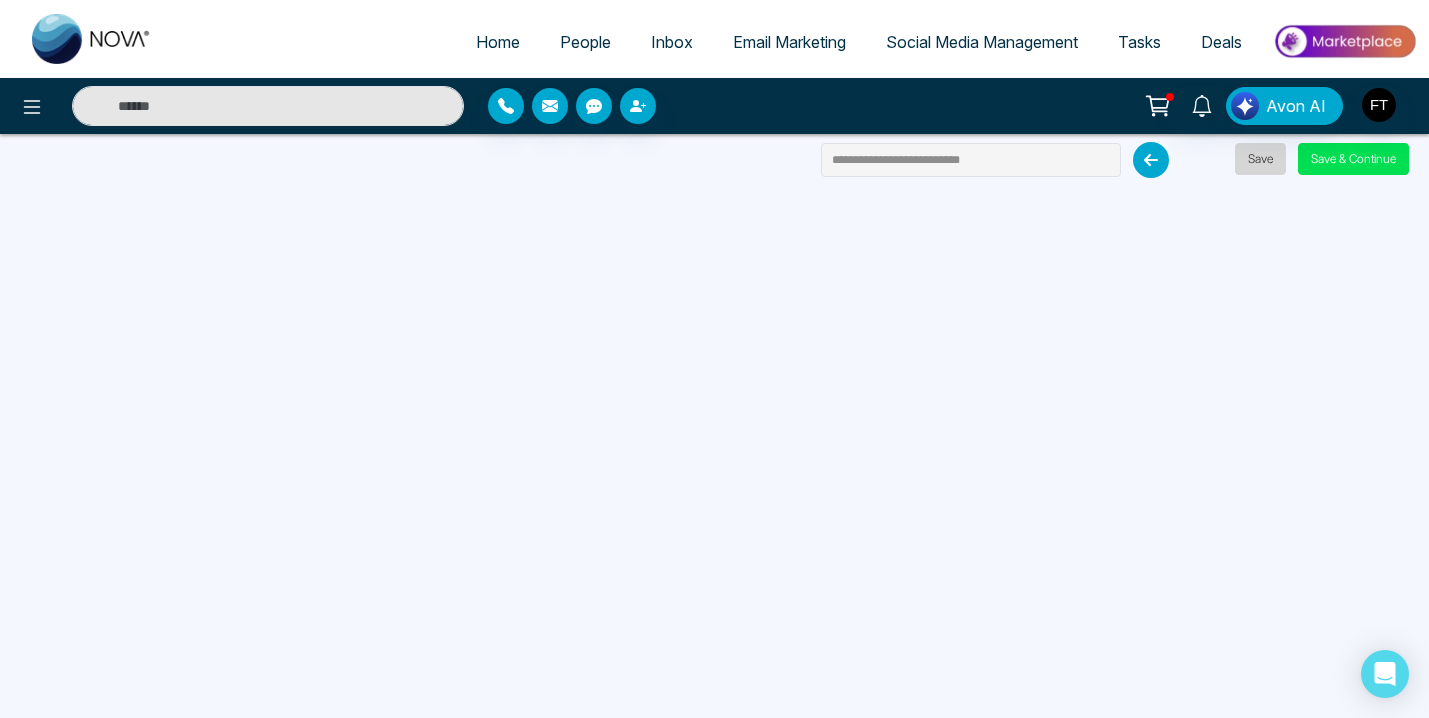 click on "Save" at bounding box center (1260, 159) 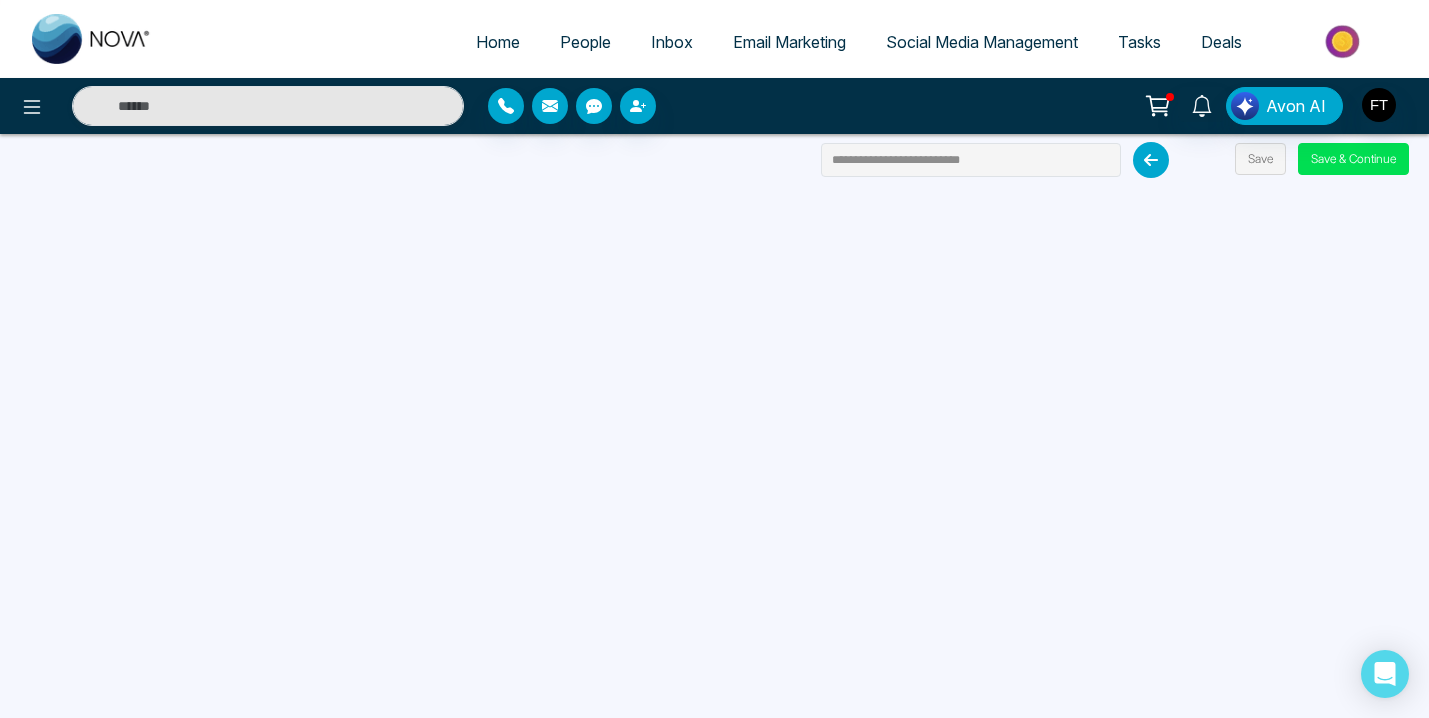 click on "Home" at bounding box center [498, 42] 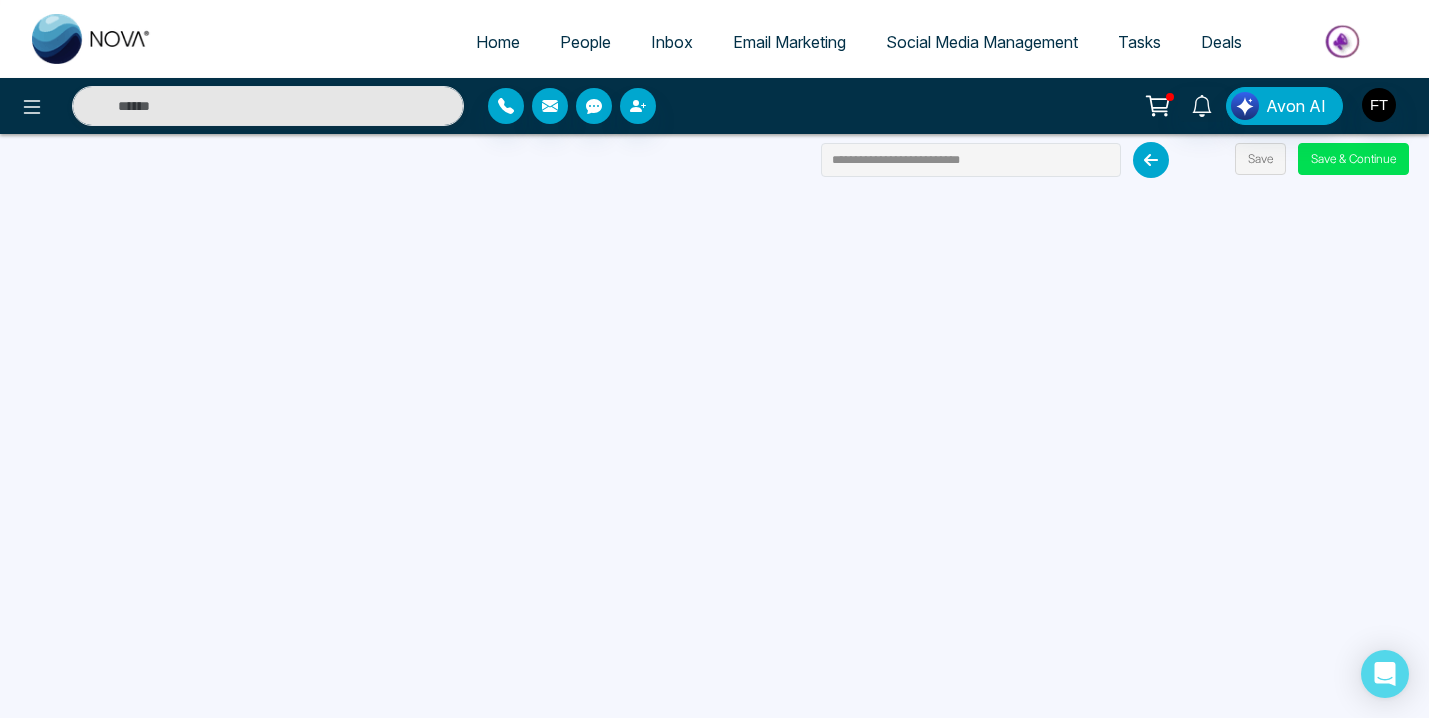 select on "*" 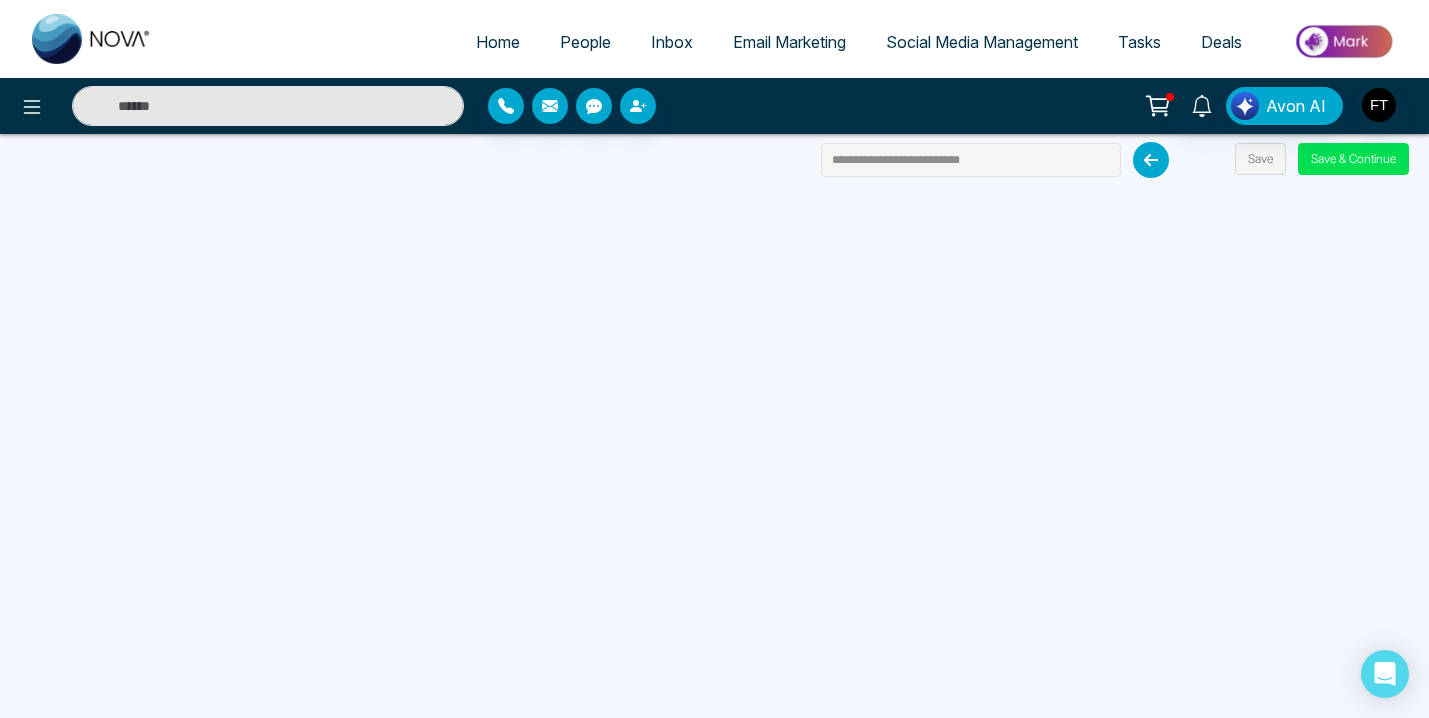 select on "*" 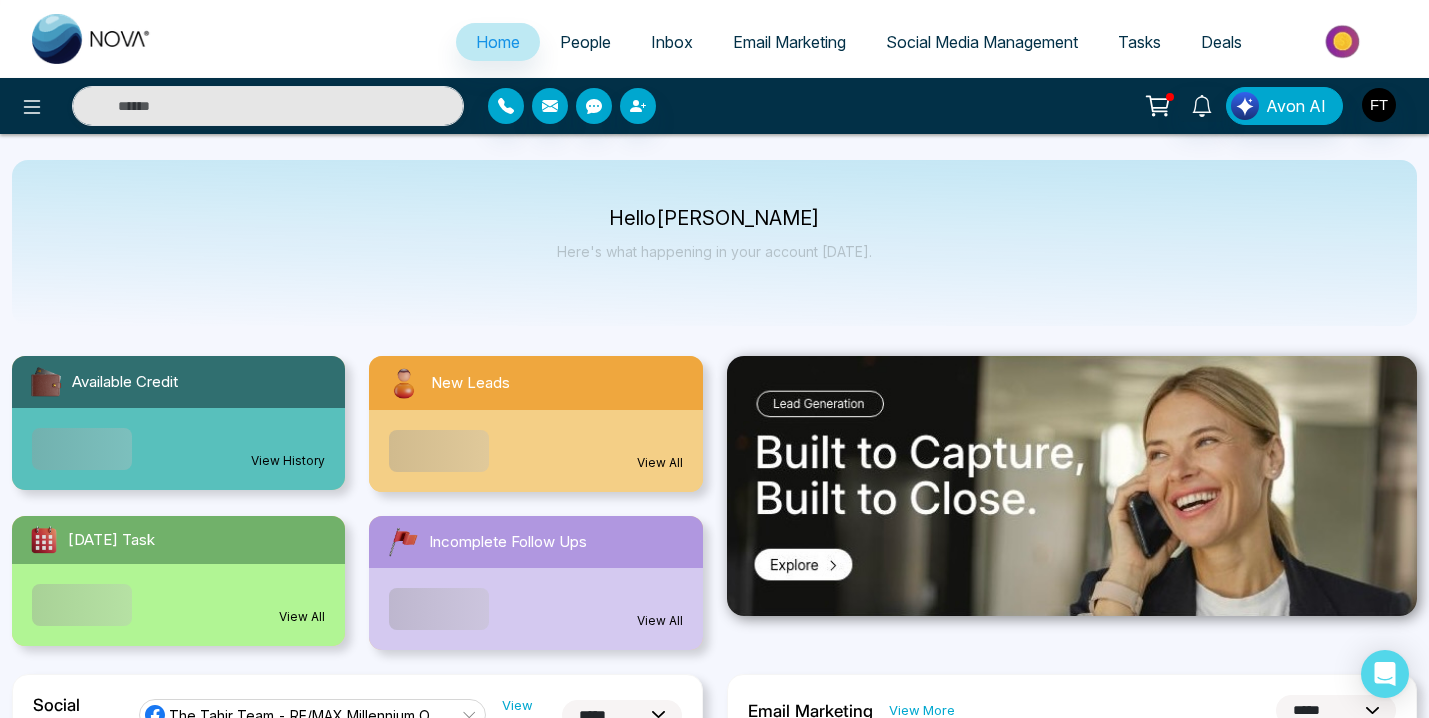 click on "Email Marketing" at bounding box center (789, 42) 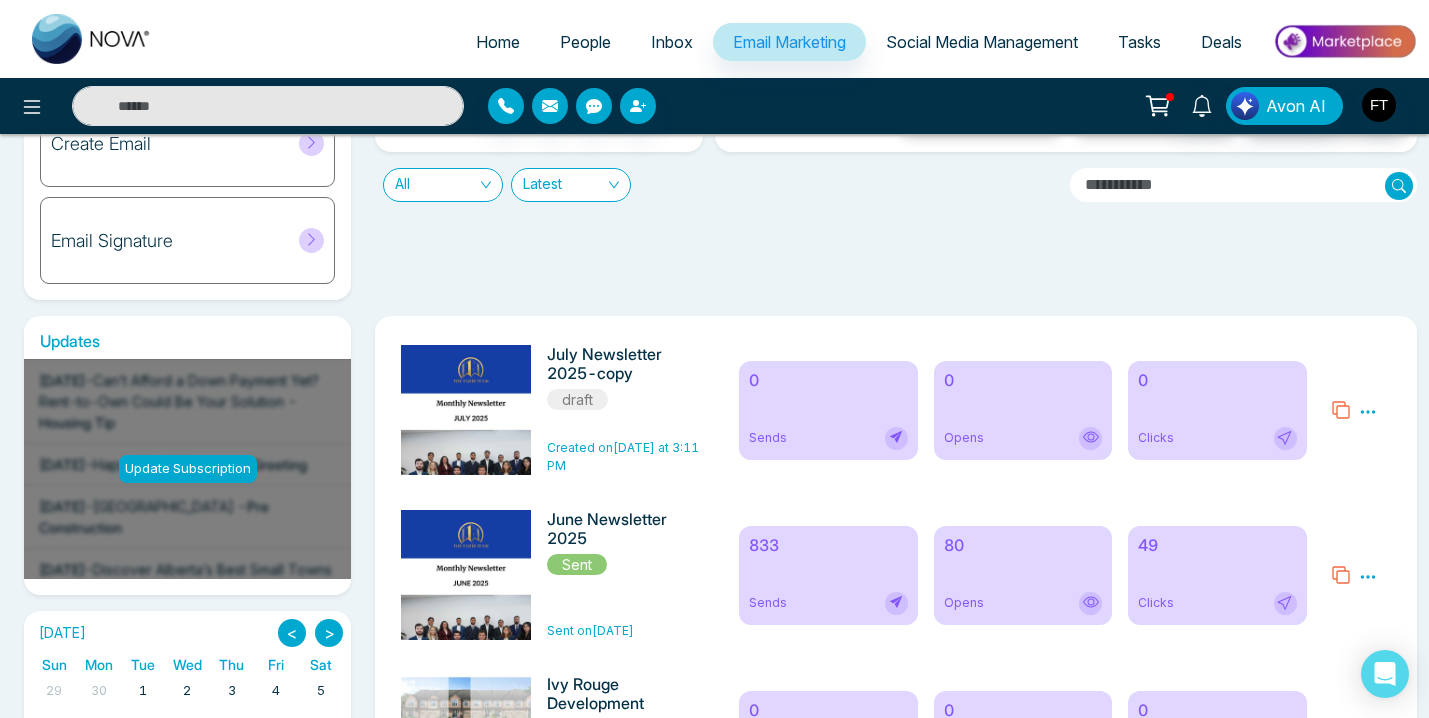 scroll, scrollTop: 216, scrollLeft: 0, axis: vertical 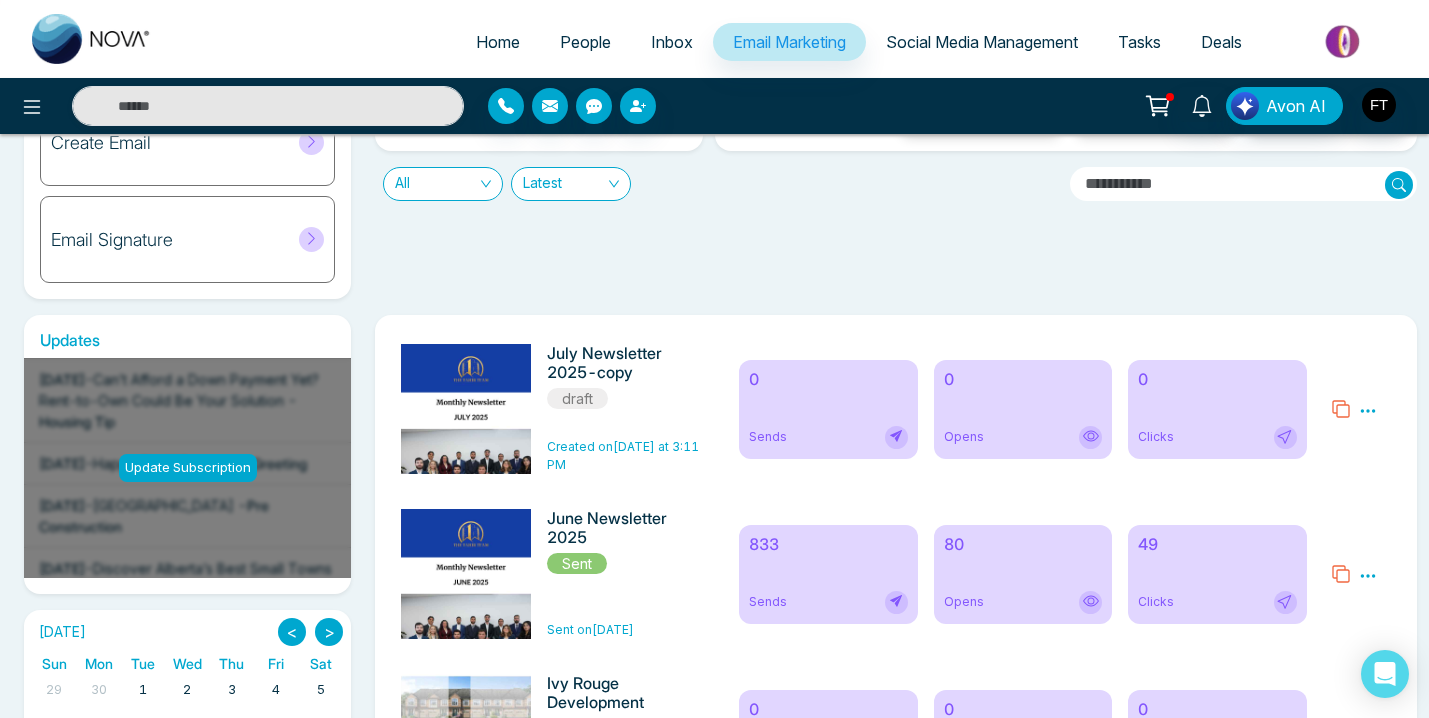 click 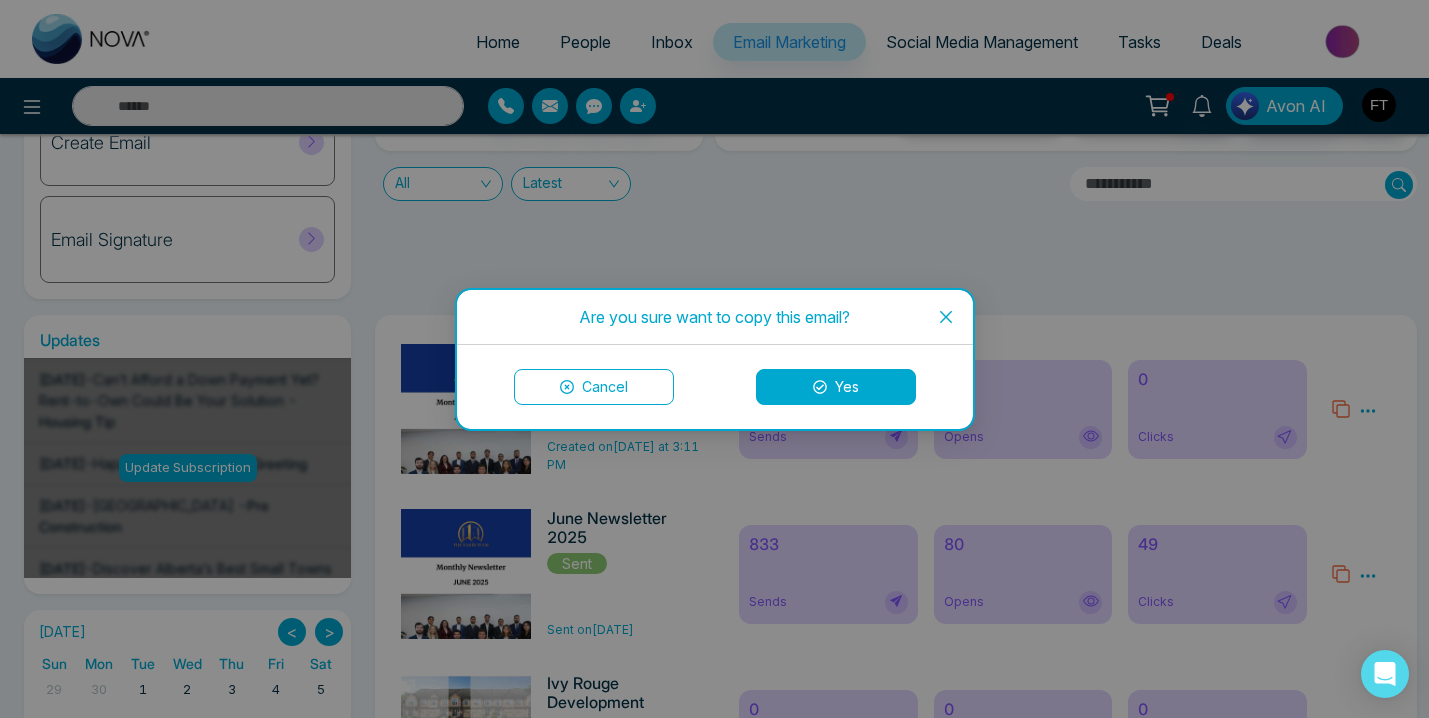 click at bounding box center (946, 317) 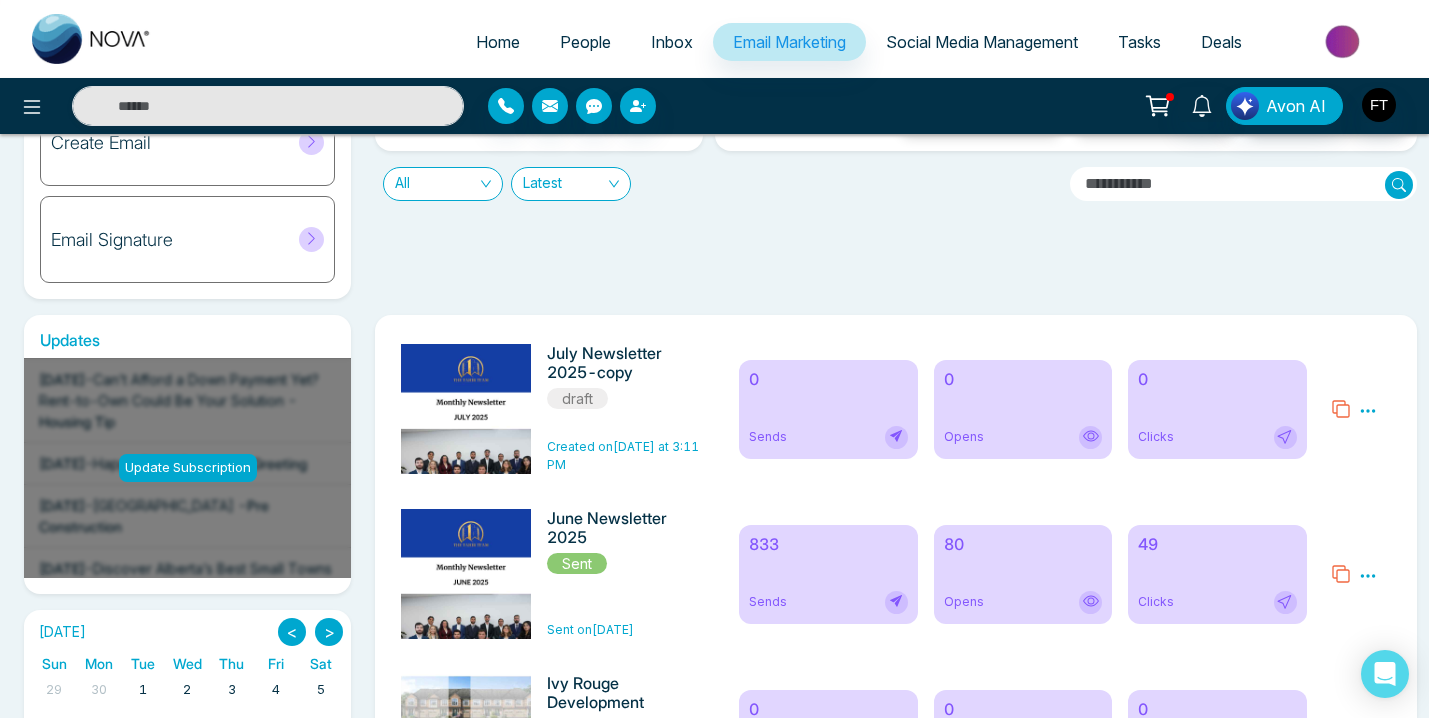 click 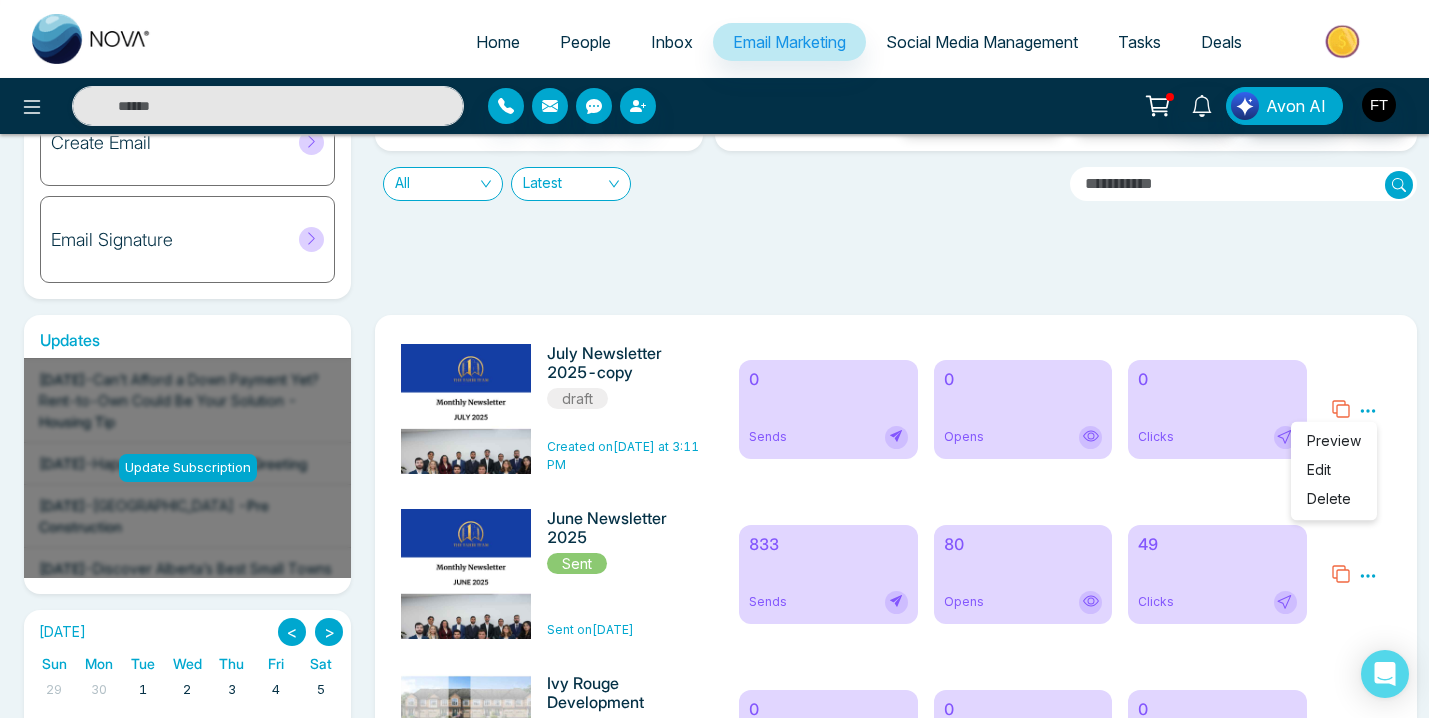 click on "Preview" at bounding box center (1334, 440) 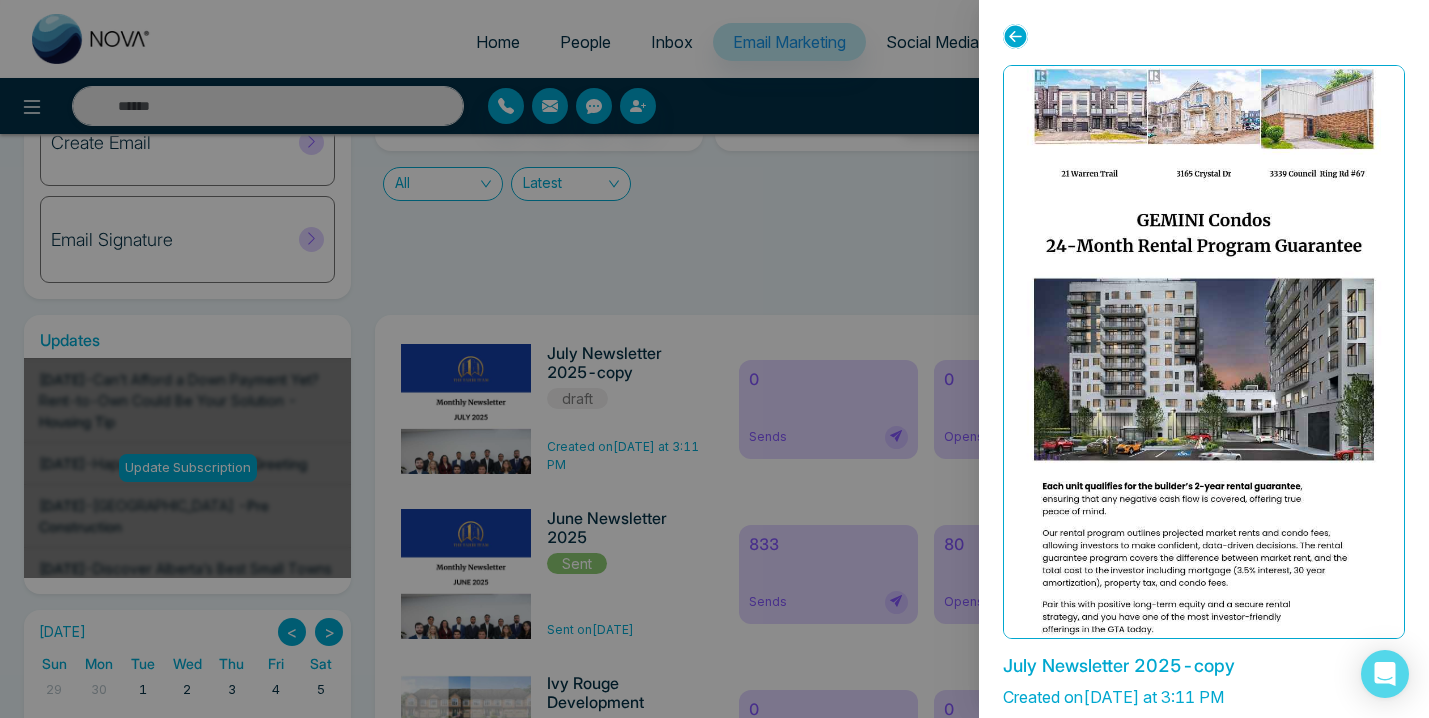 scroll, scrollTop: 1588, scrollLeft: 0, axis: vertical 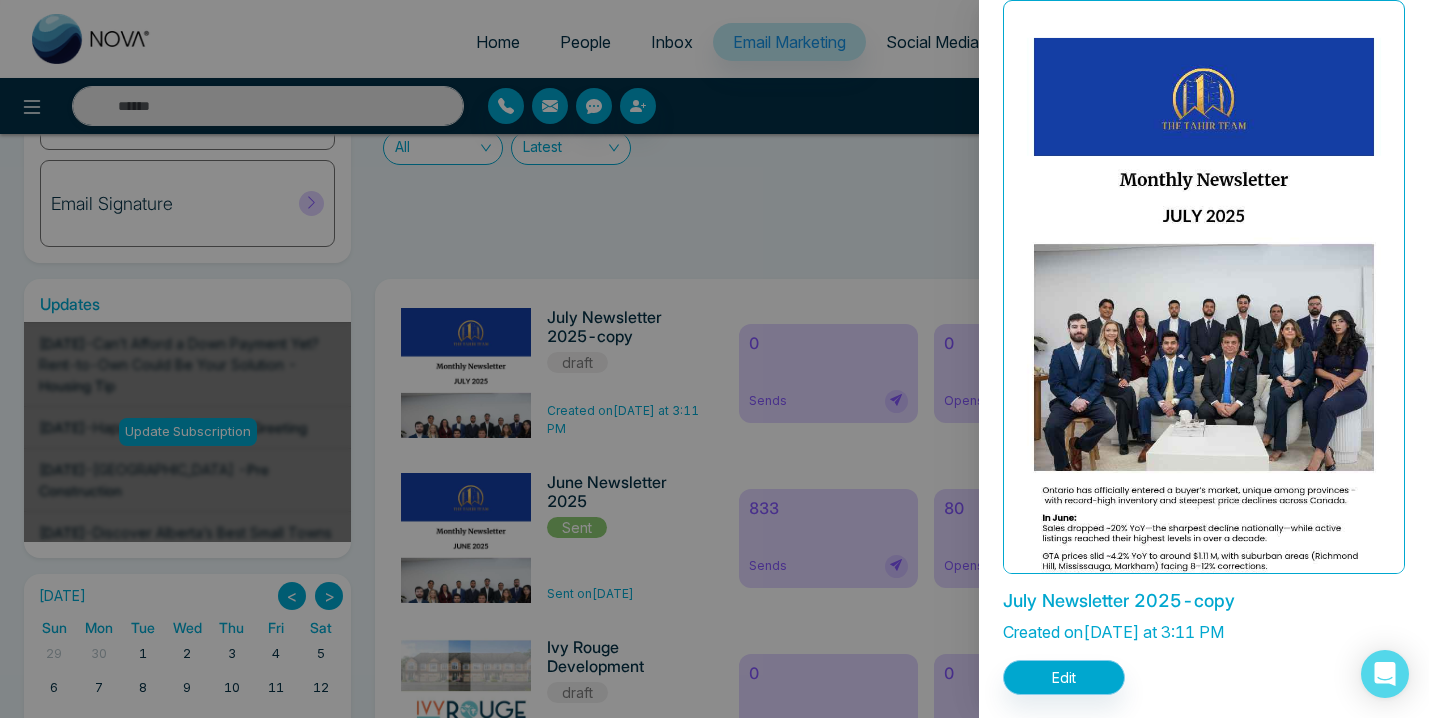 click on "Edit" at bounding box center (1064, 677) 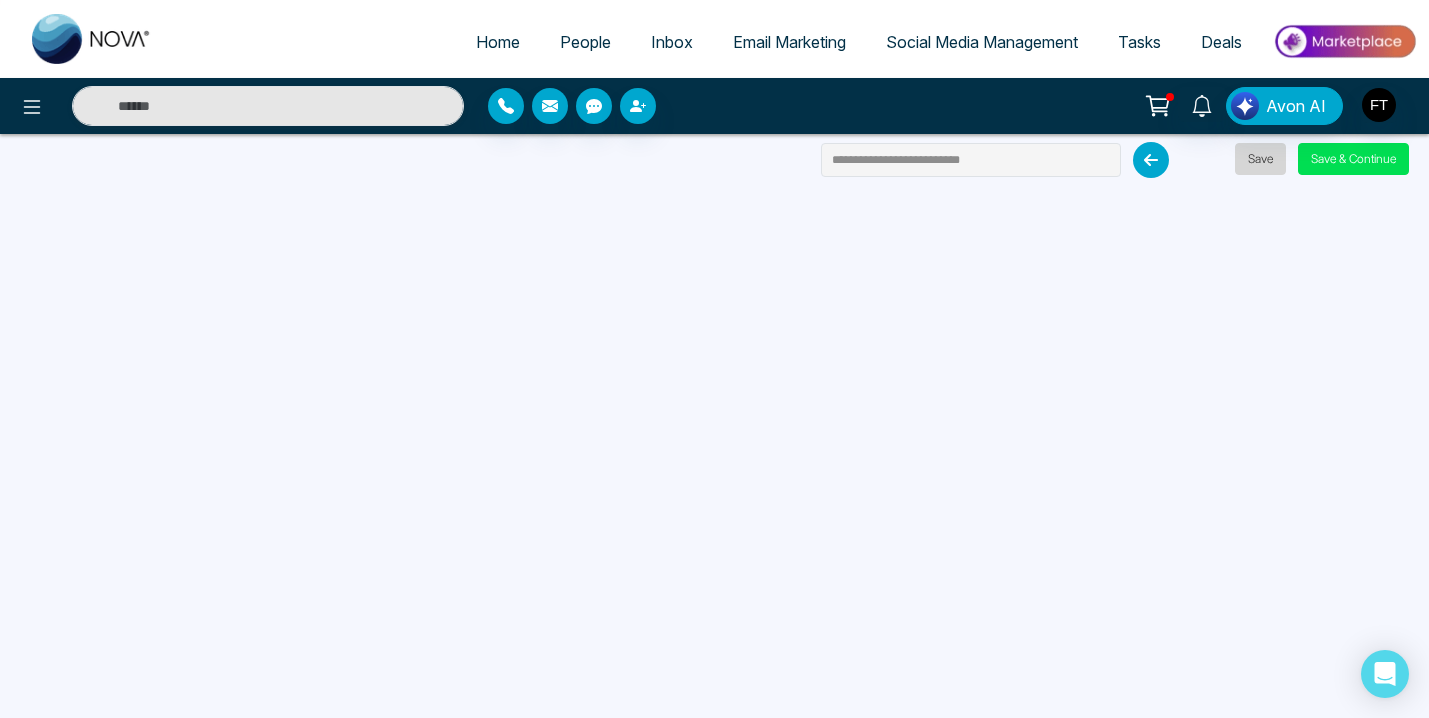 scroll, scrollTop: 0, scrollLeft: 0, axis: both 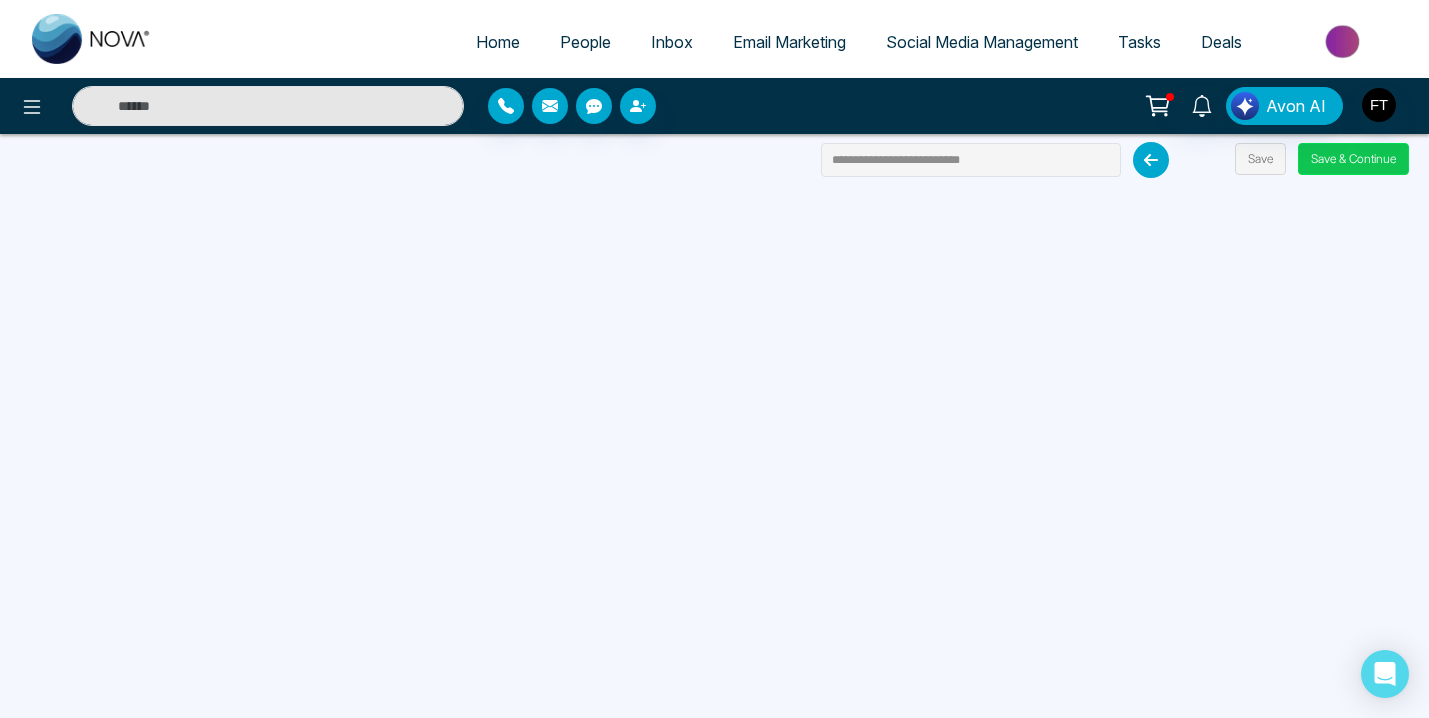 click on "Save & Continue" at bounding box center (1353, 159) 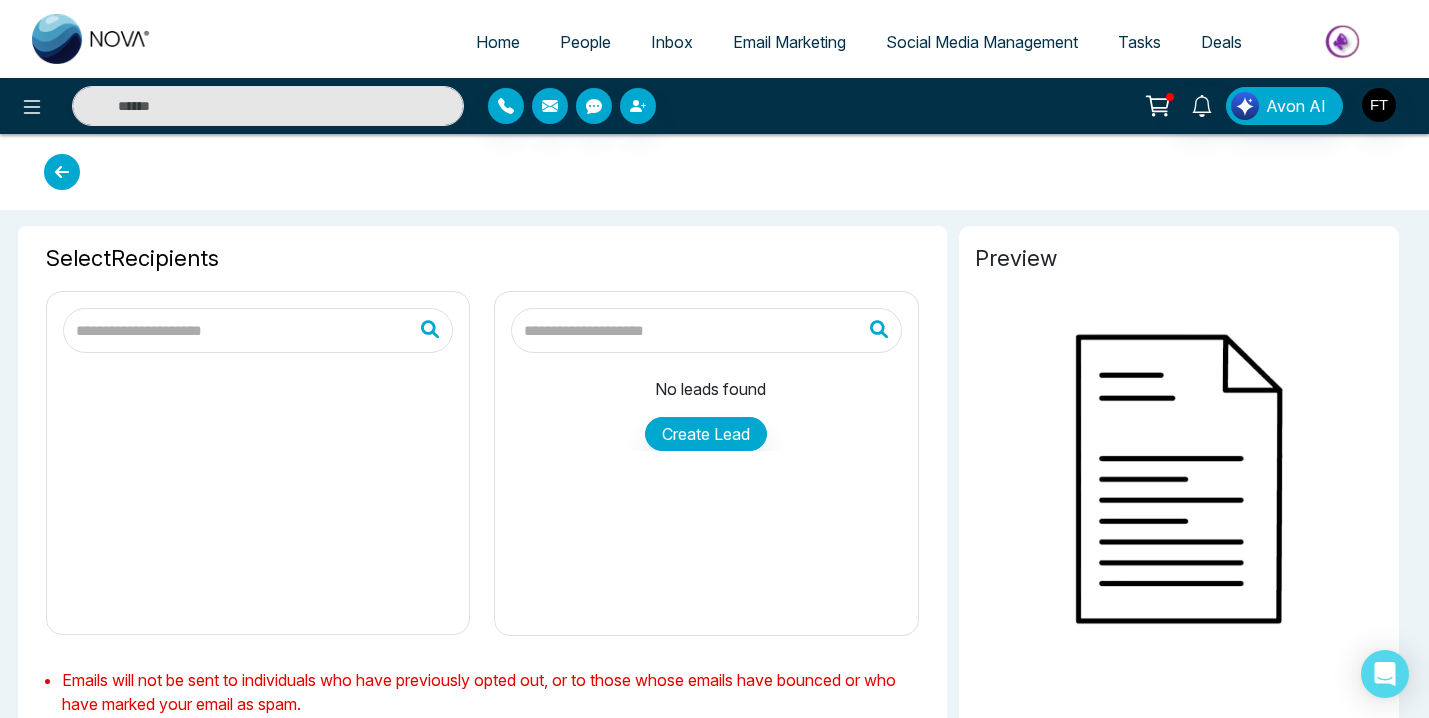 type on "**********" 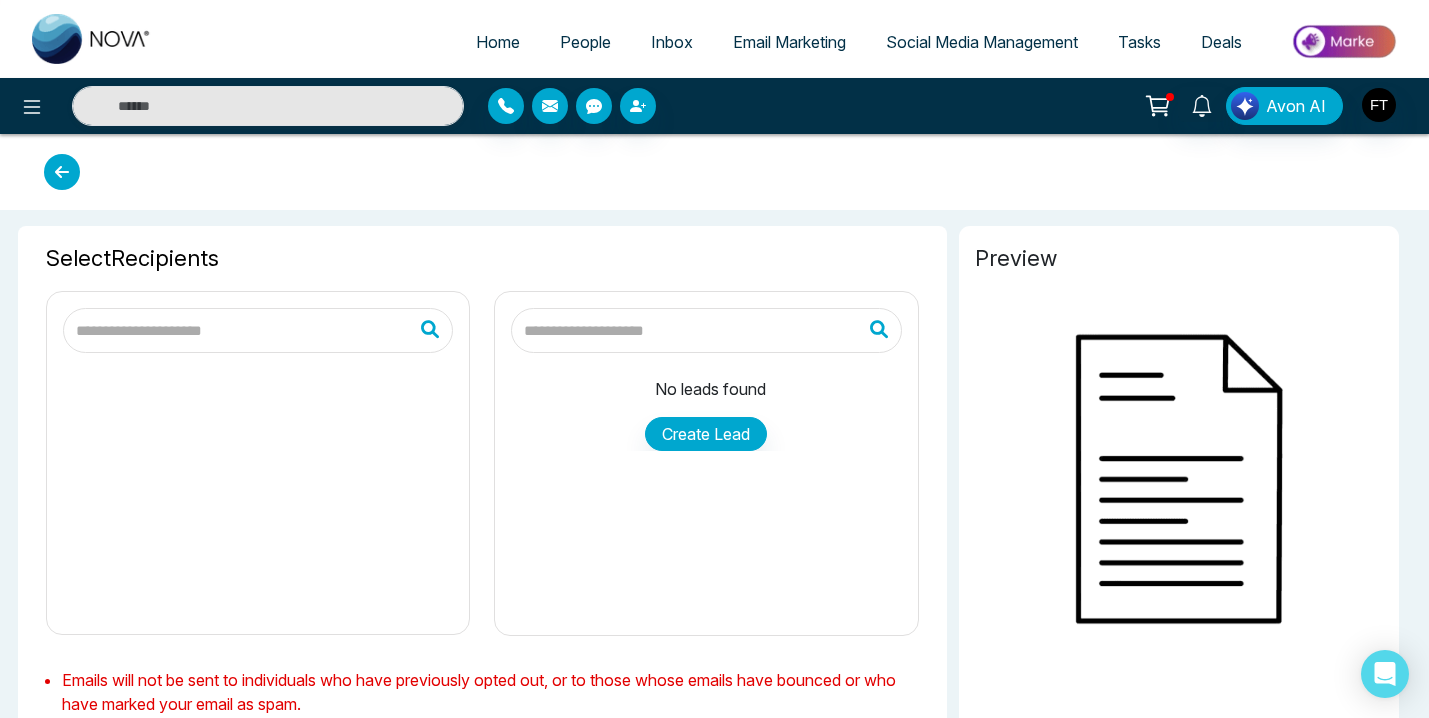 type on "**********" 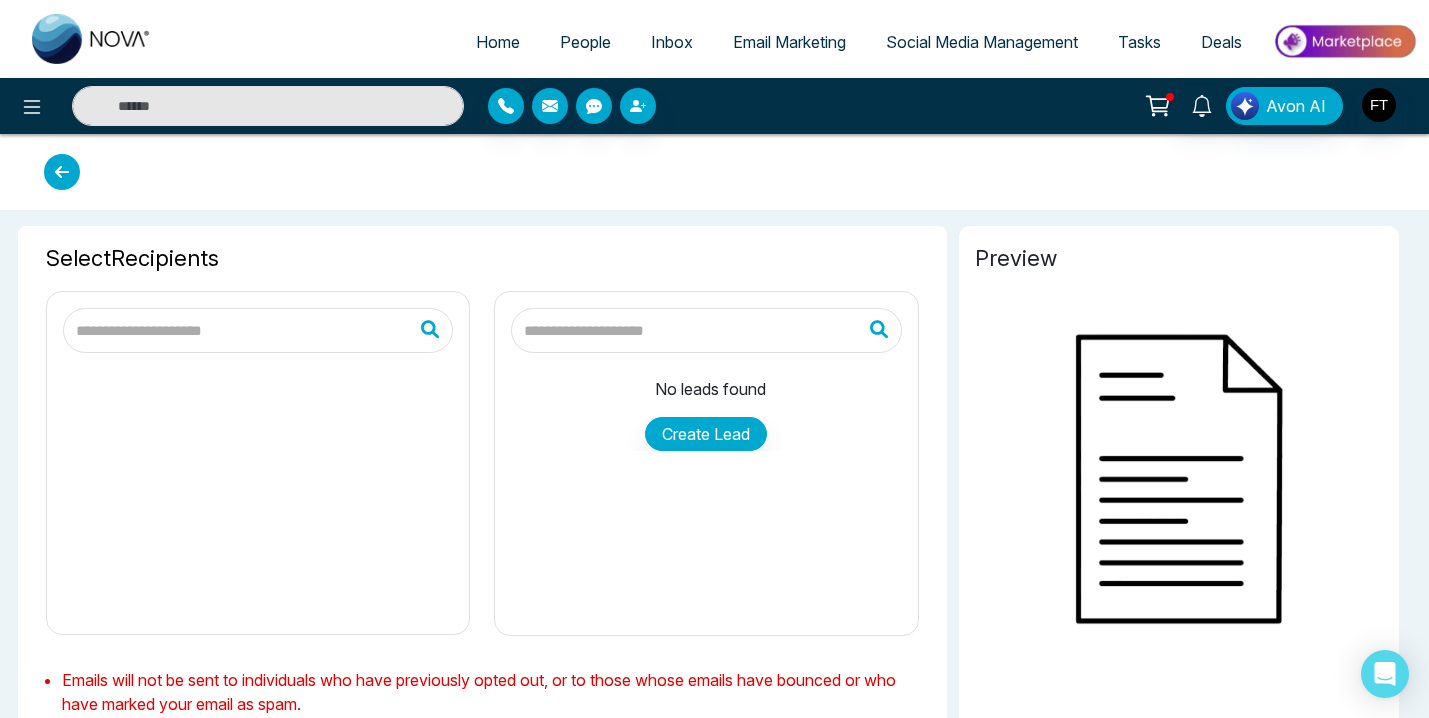 type on "**********" 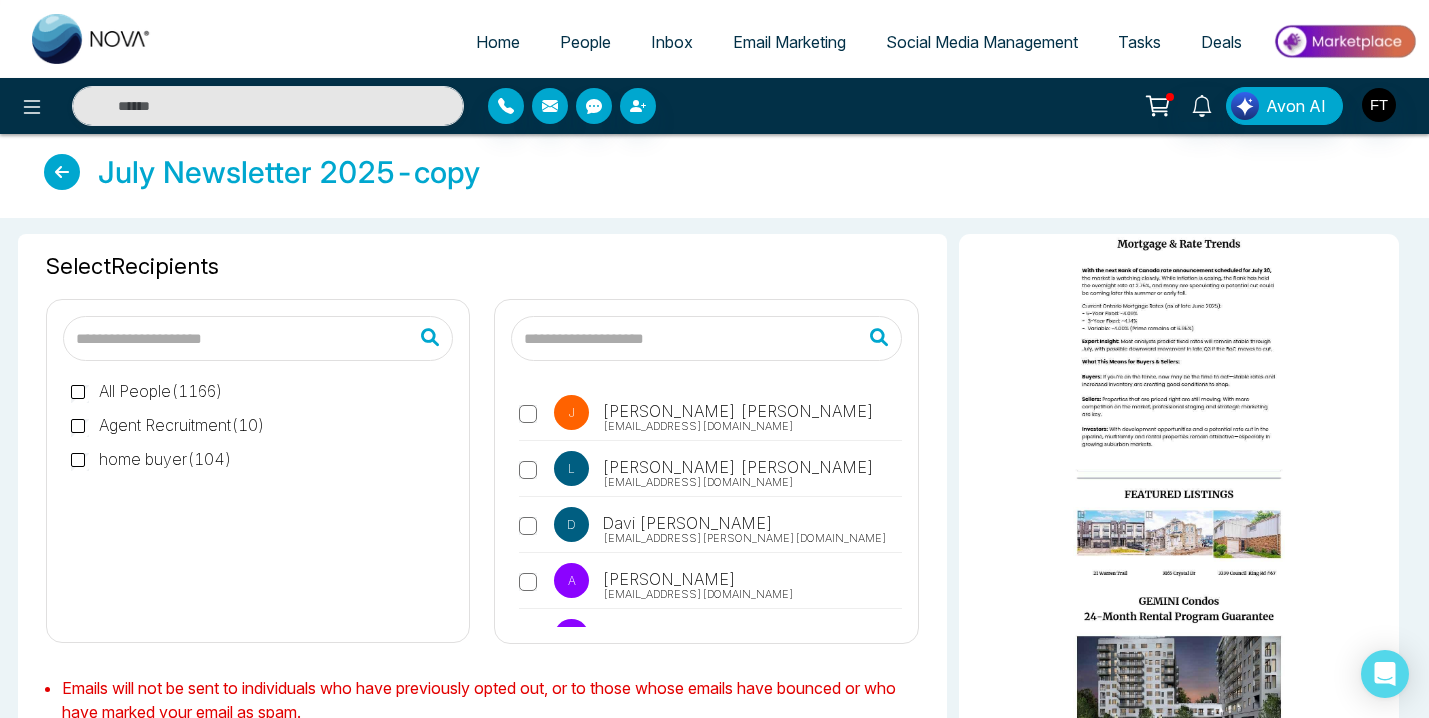 scroll, scrollTop: 707, scrollLeft: 0, axis: vertical 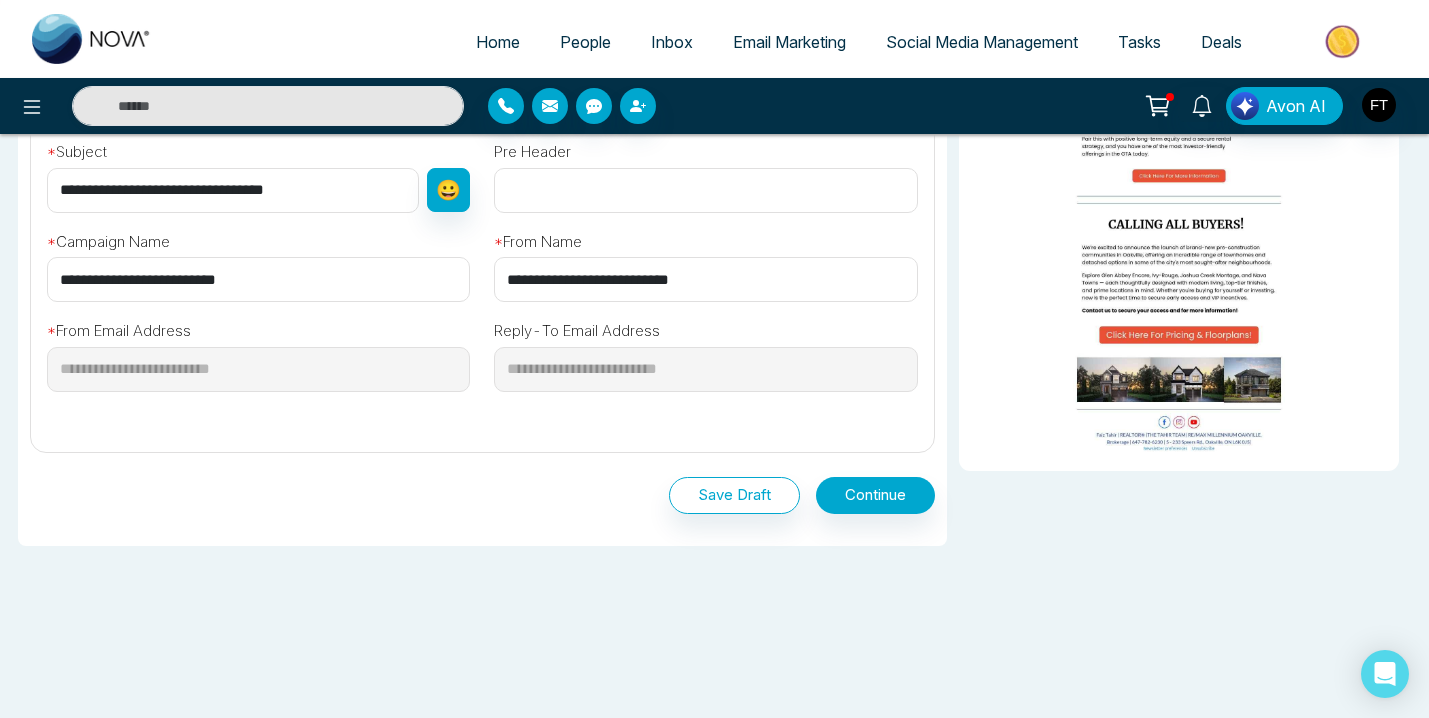 click on "Save Draft" at bounding box center [734, 495] 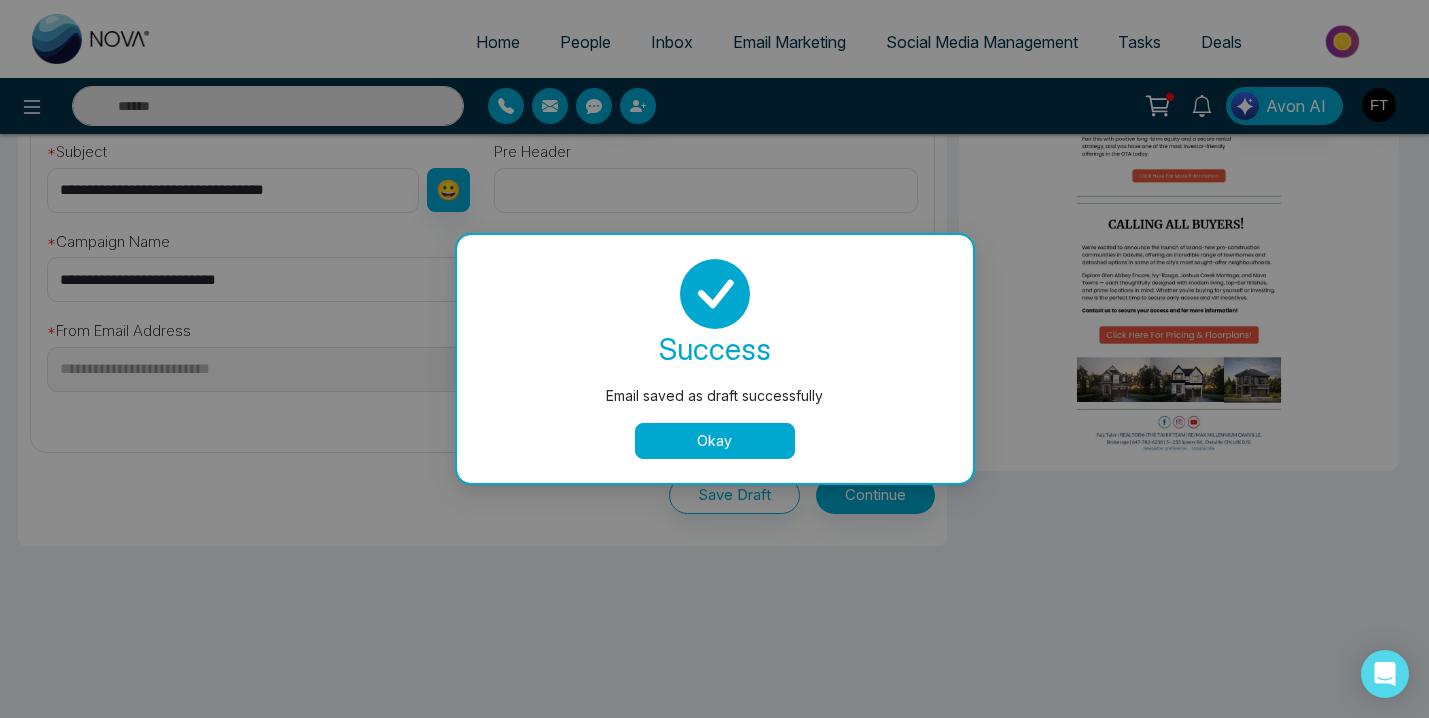 click on "Okay" at bounding box center [715, 441] 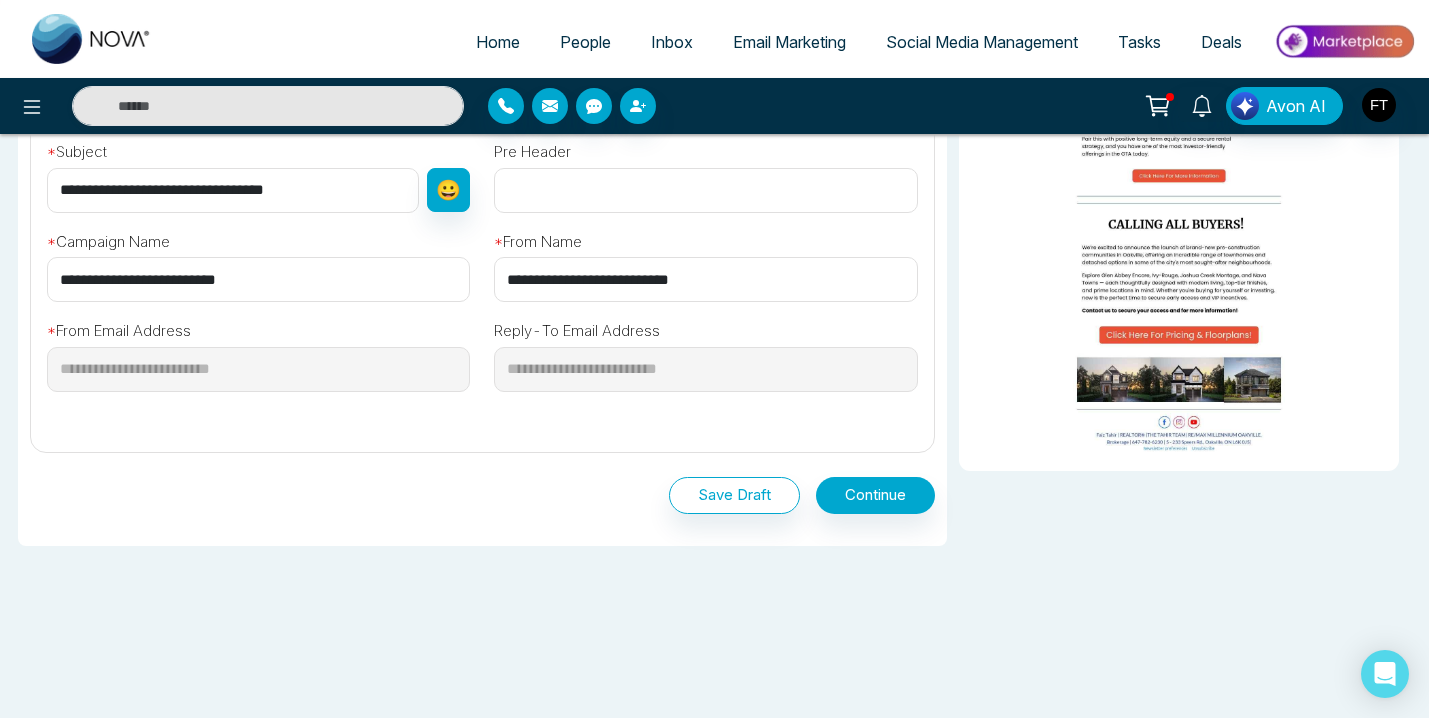 click on "Email Marketing" at bounding box center [789, 42] 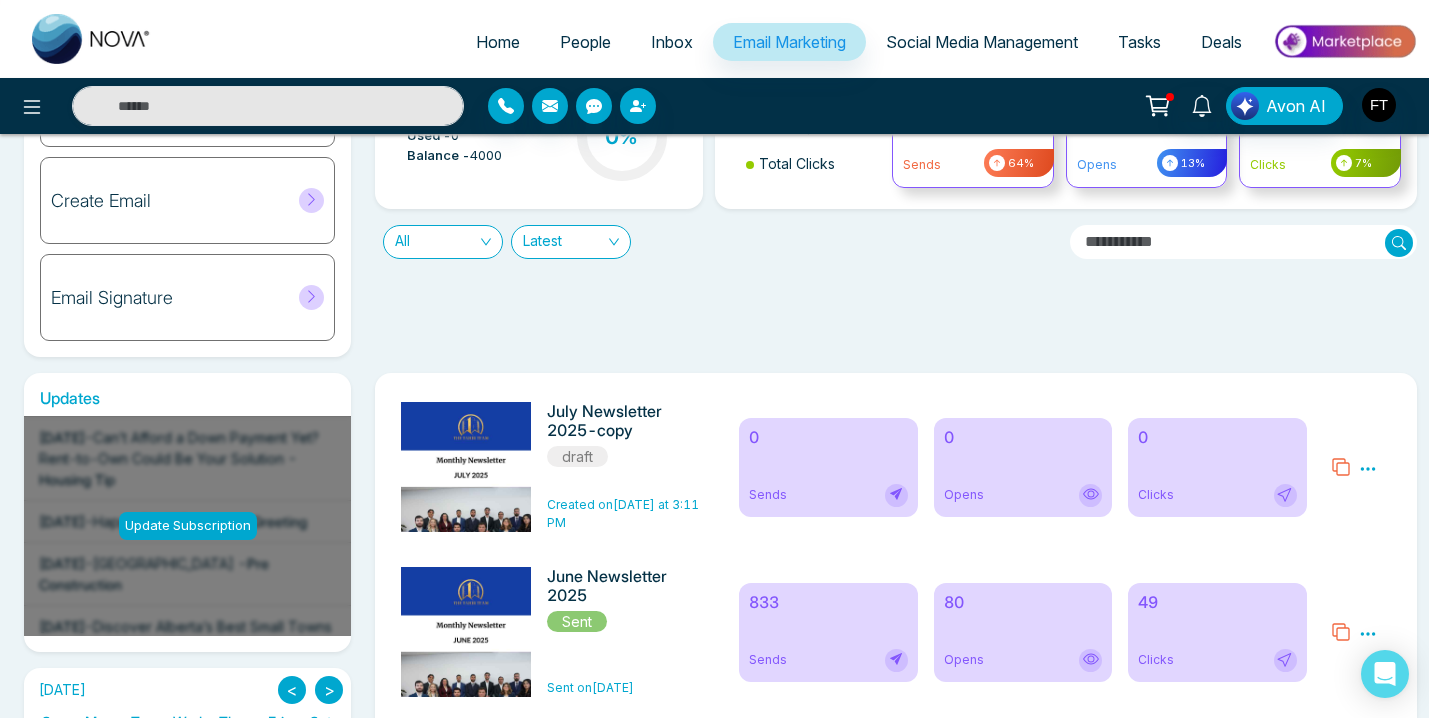 scroll, scrollTop: 173, scrollLeft: 0, axis: vertical 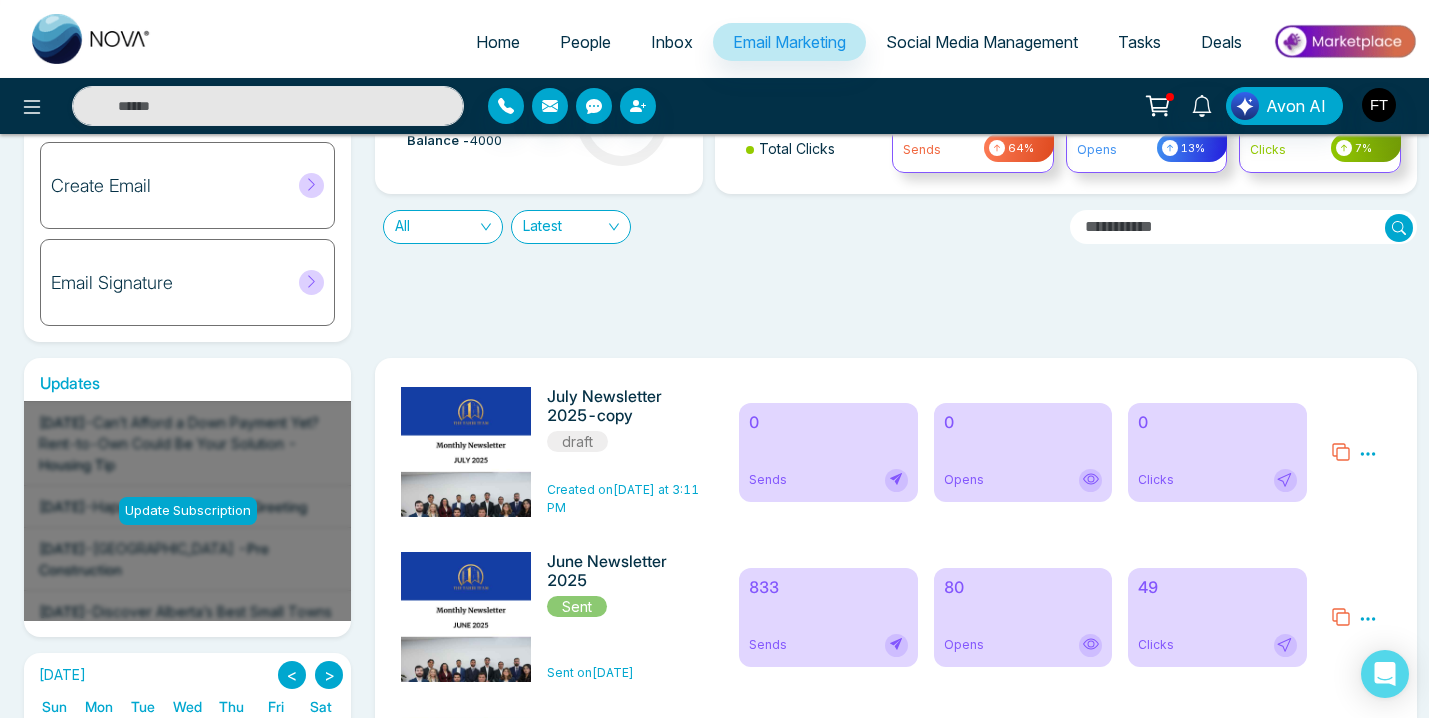 click 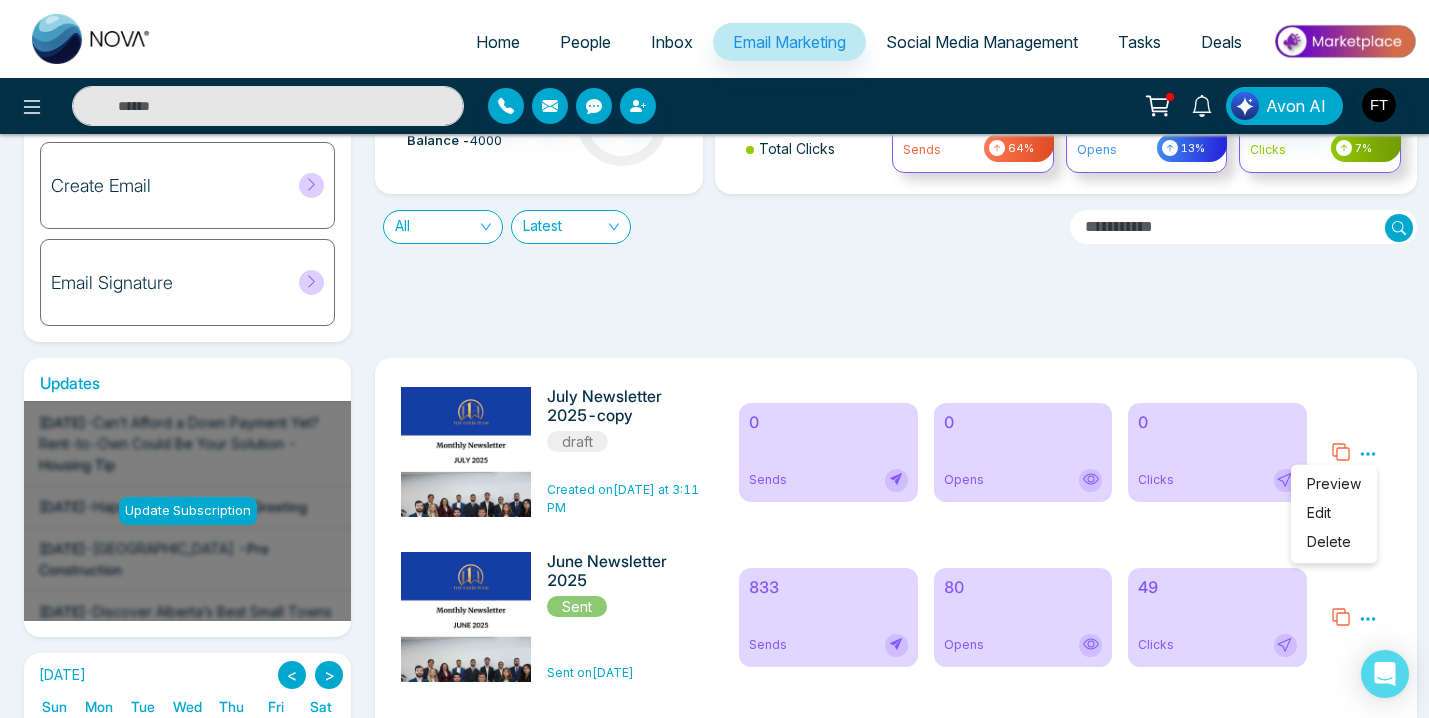 click on "Preview" at bounding box center (1334, 483) 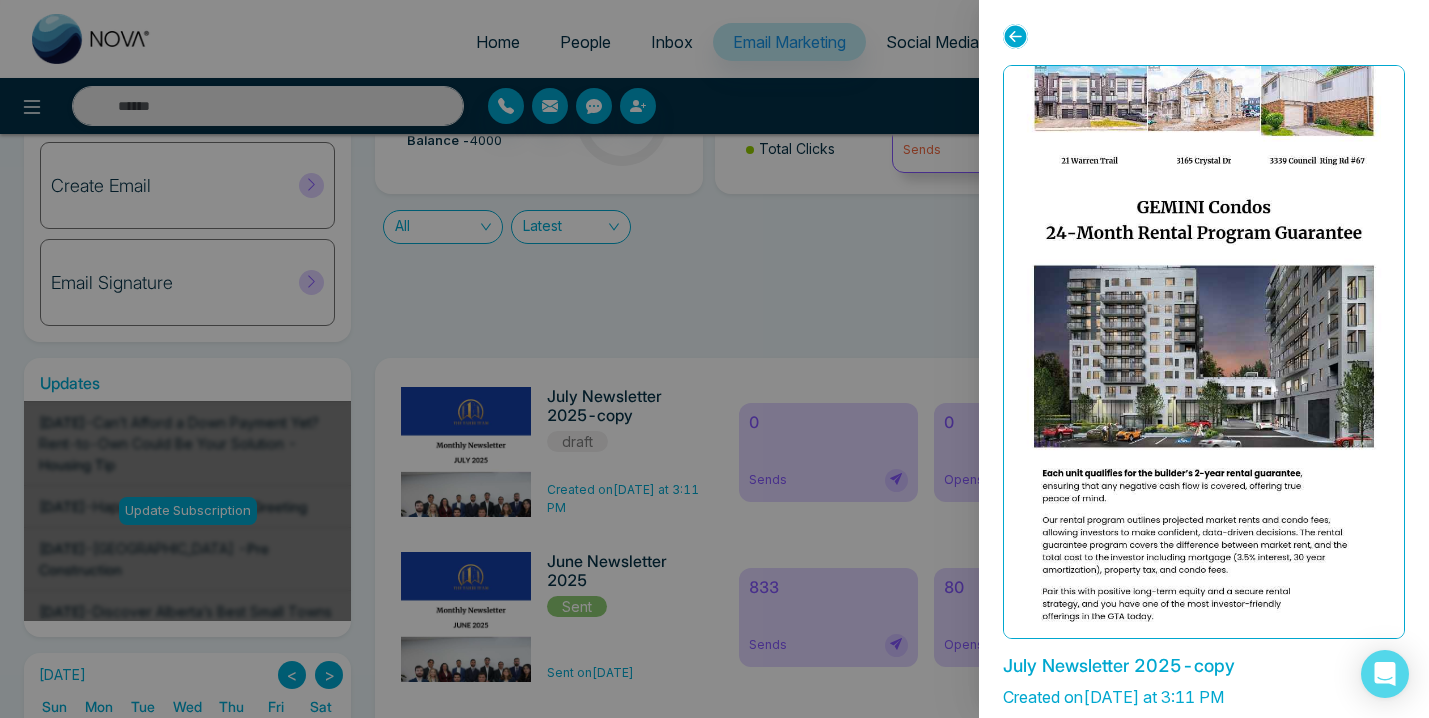 scroll, scrollTop: 1588, scrollLeft: 0, axis: vertical 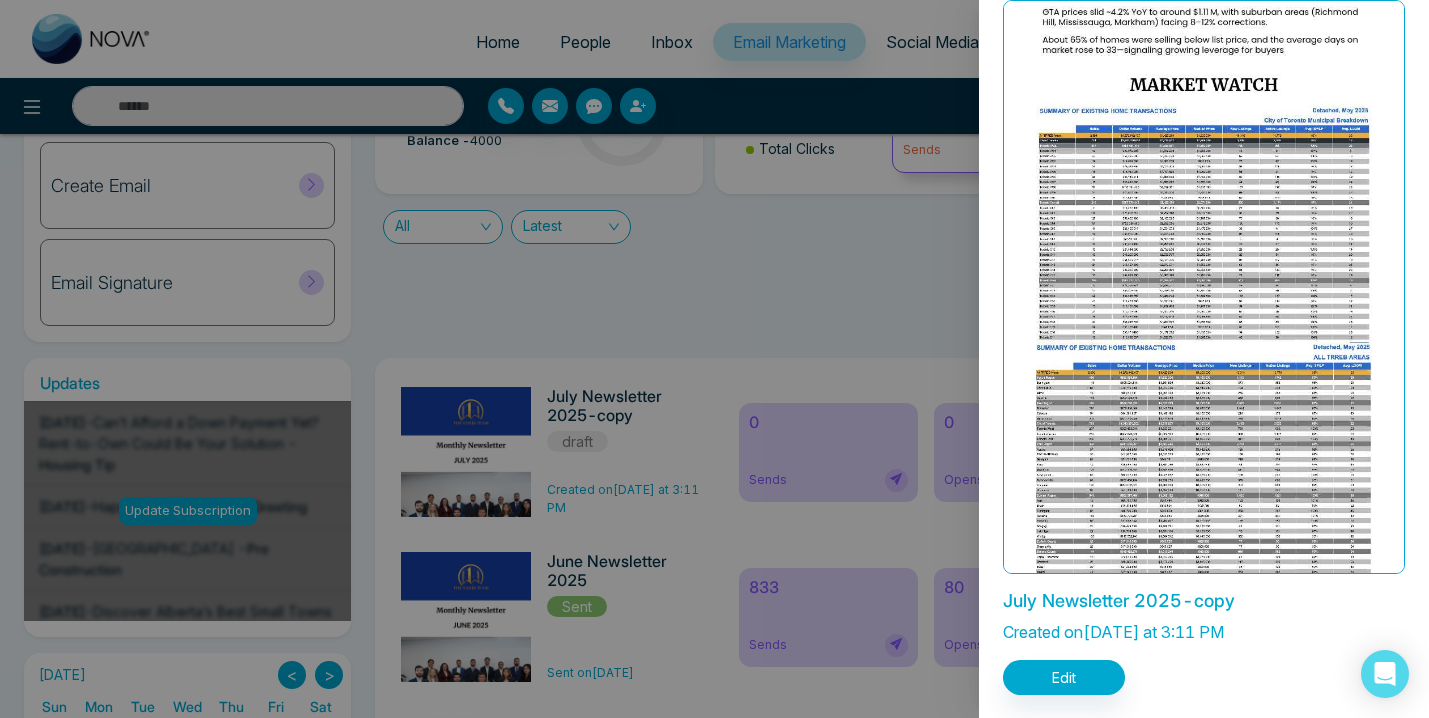 click at bounding box center [714, 359] 